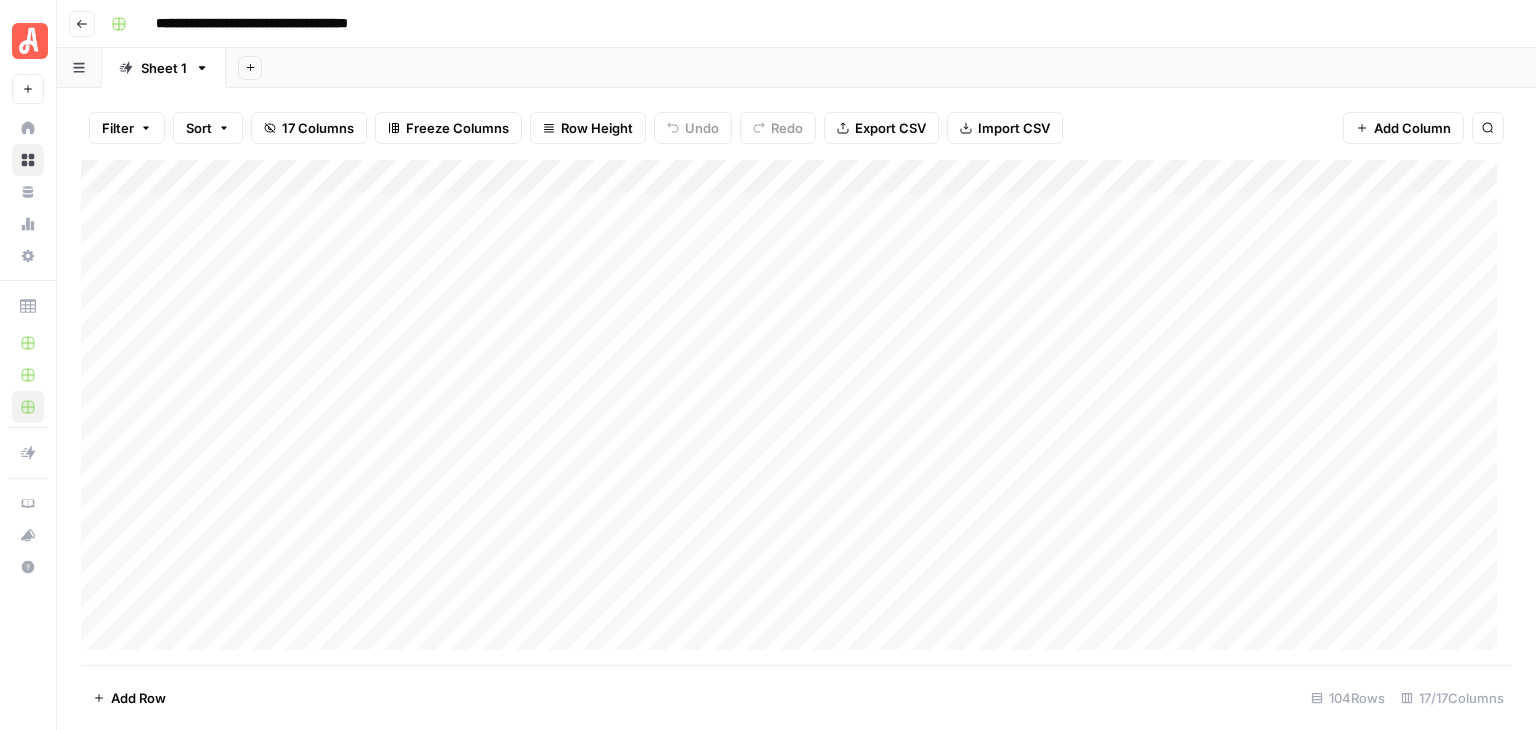 scroll, scrollTop: 0, scrollLeft: 0, axis: both 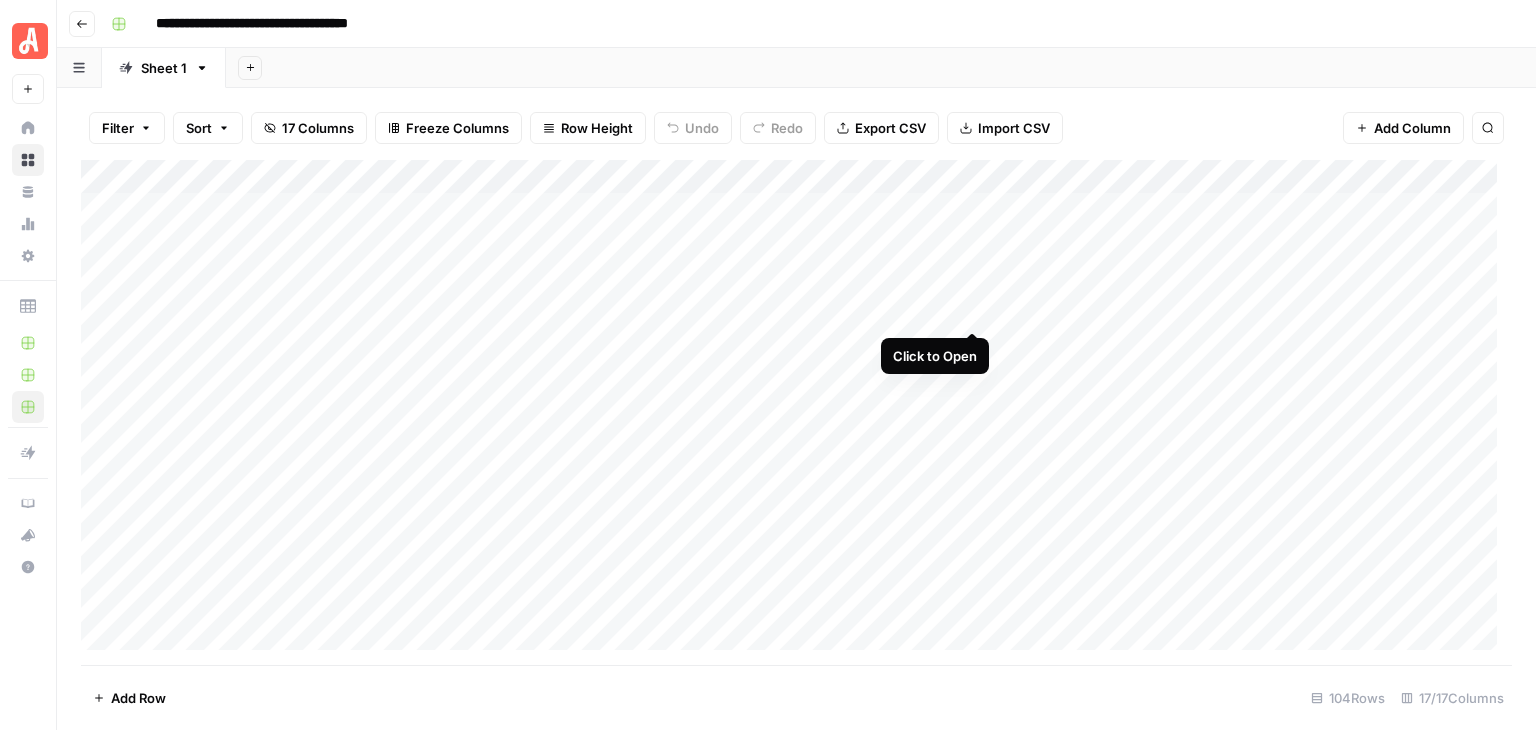 click on "Add Column" at bounding box center (796, 412) 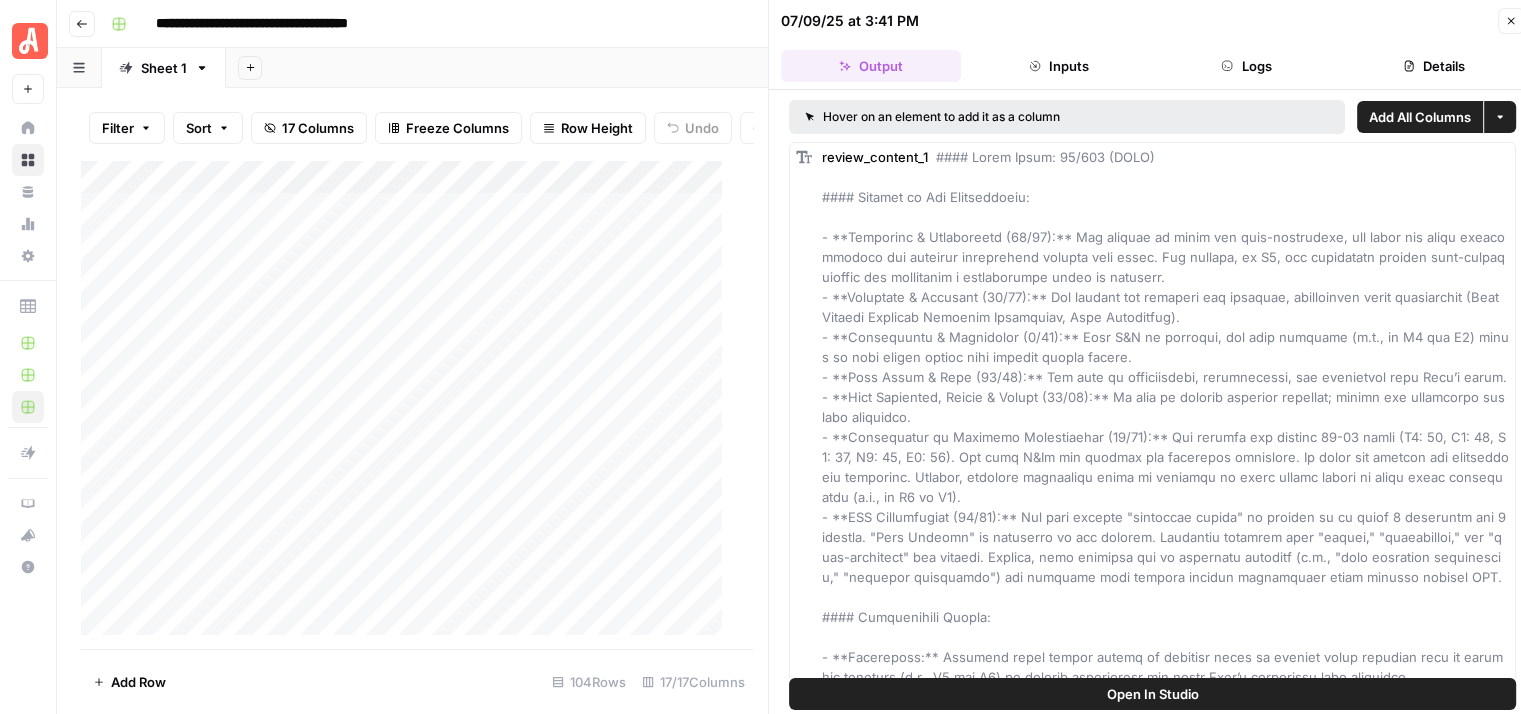 click 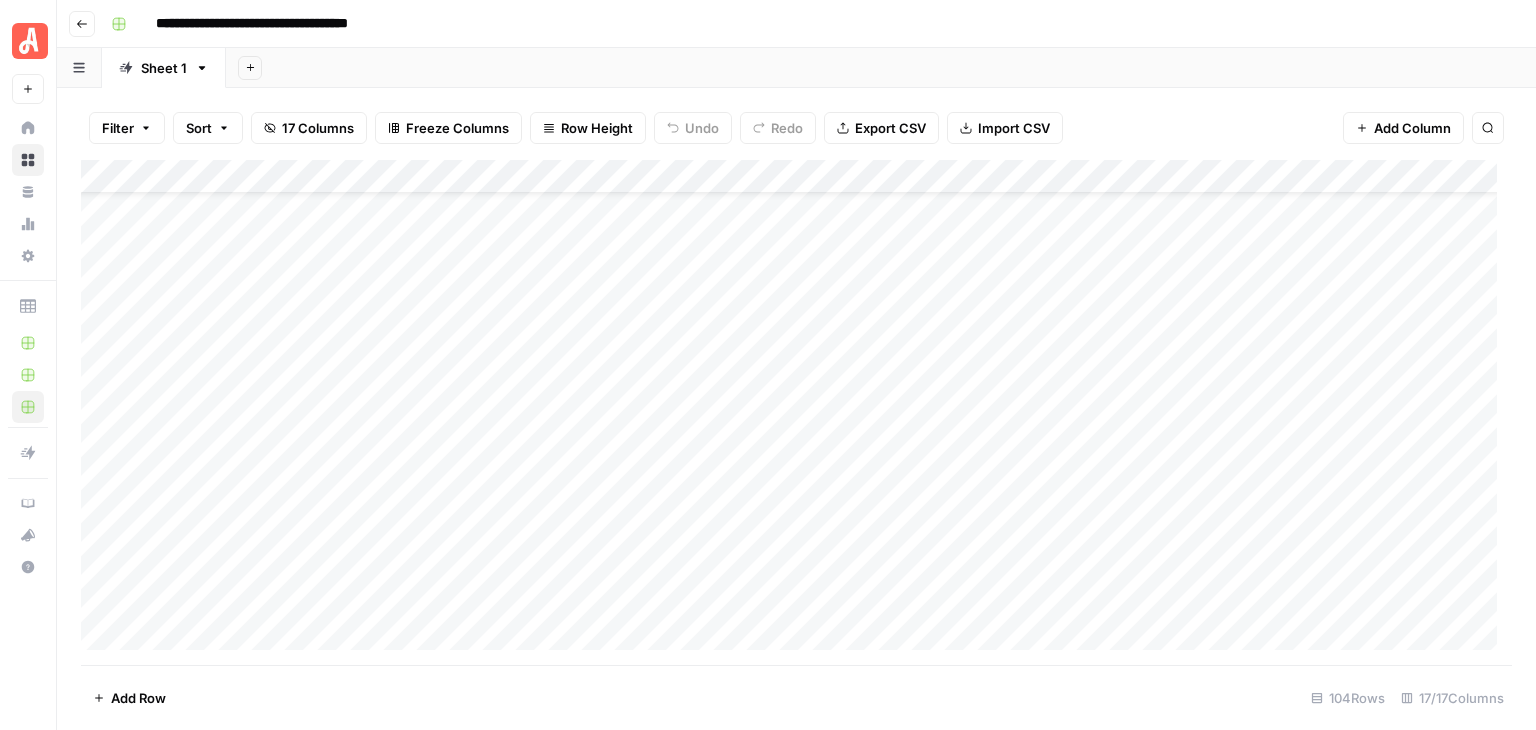 scroll, scrollTop: 0, scrollLeft: 0, axis: both 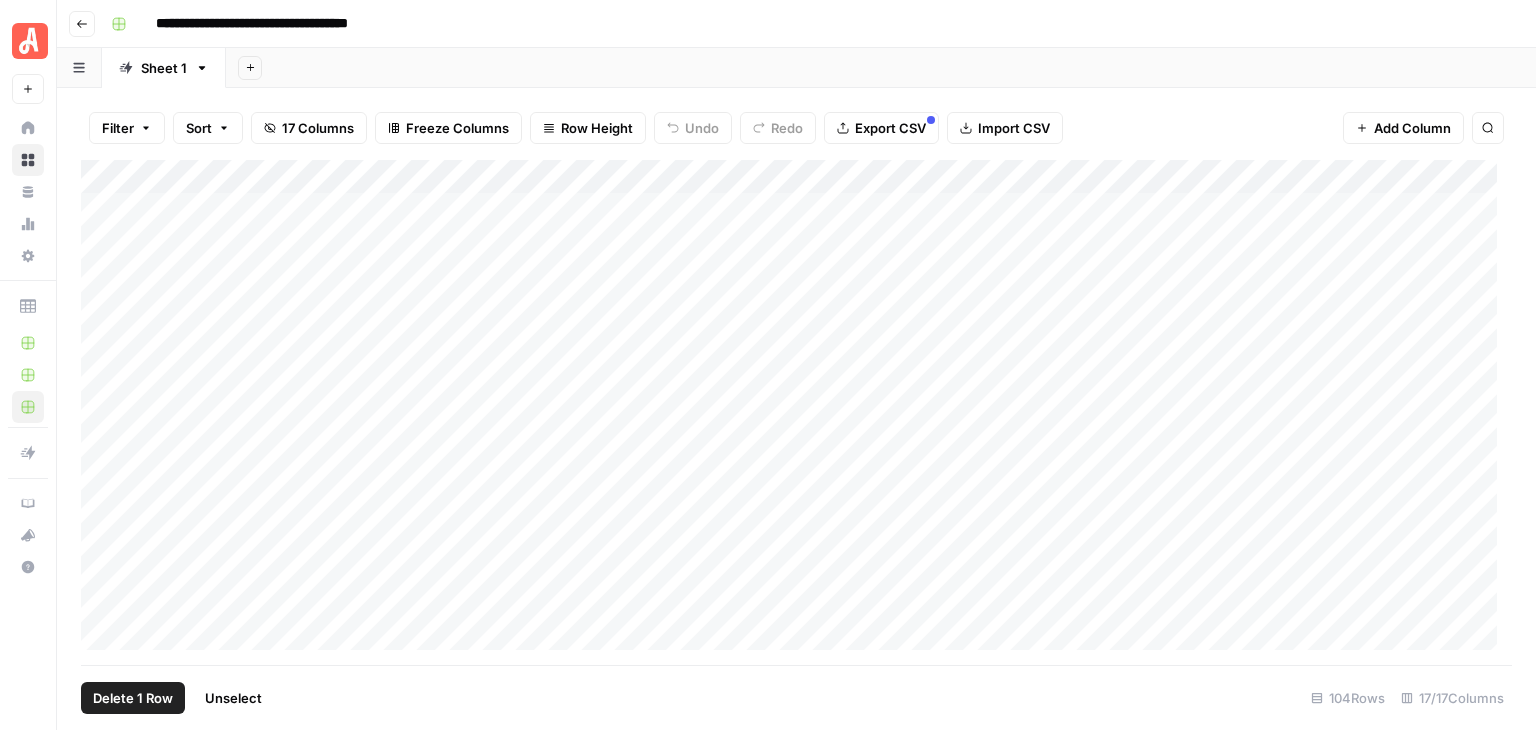 click on "Add Column" at bounding box center [796, 412] 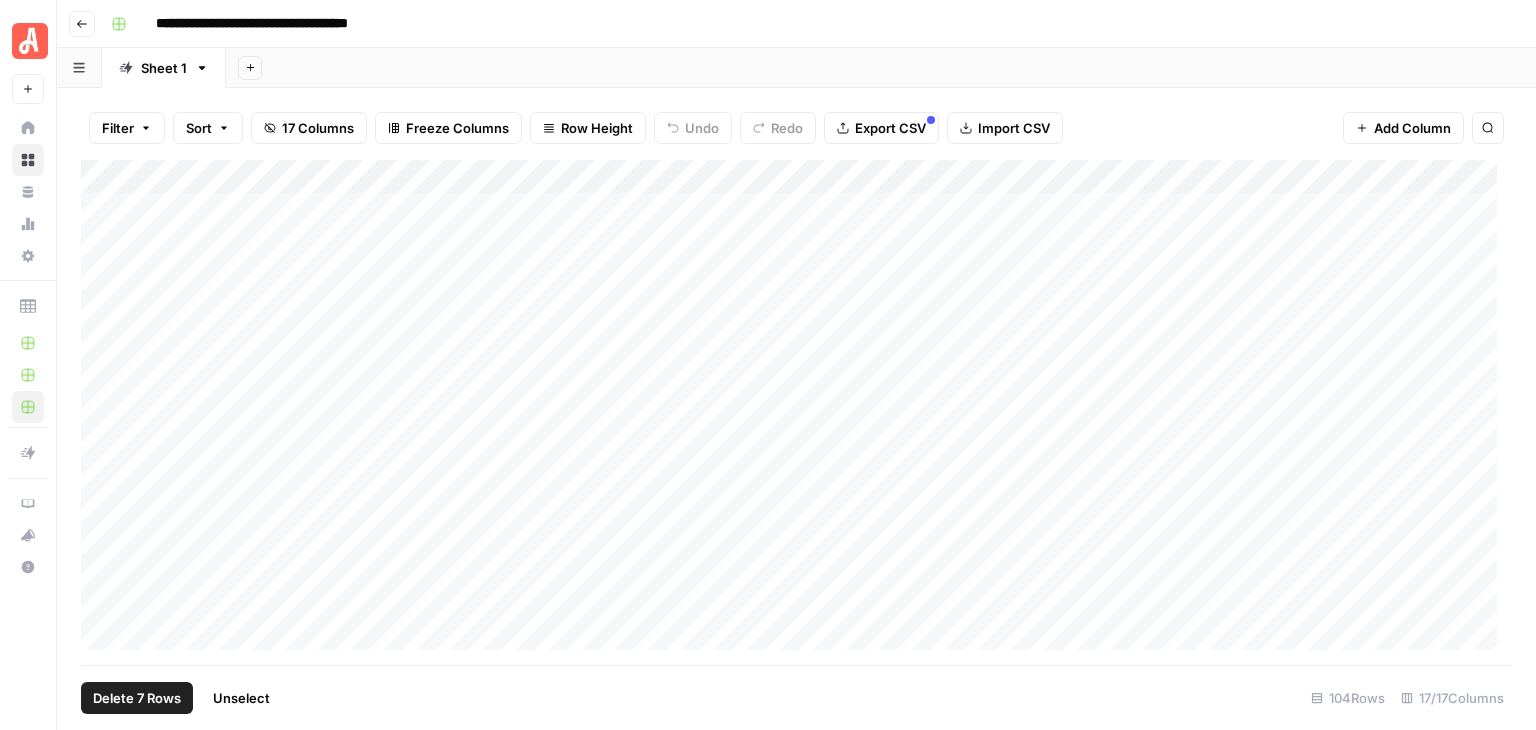 click on "Unselect" at bounding box center (241, 698) 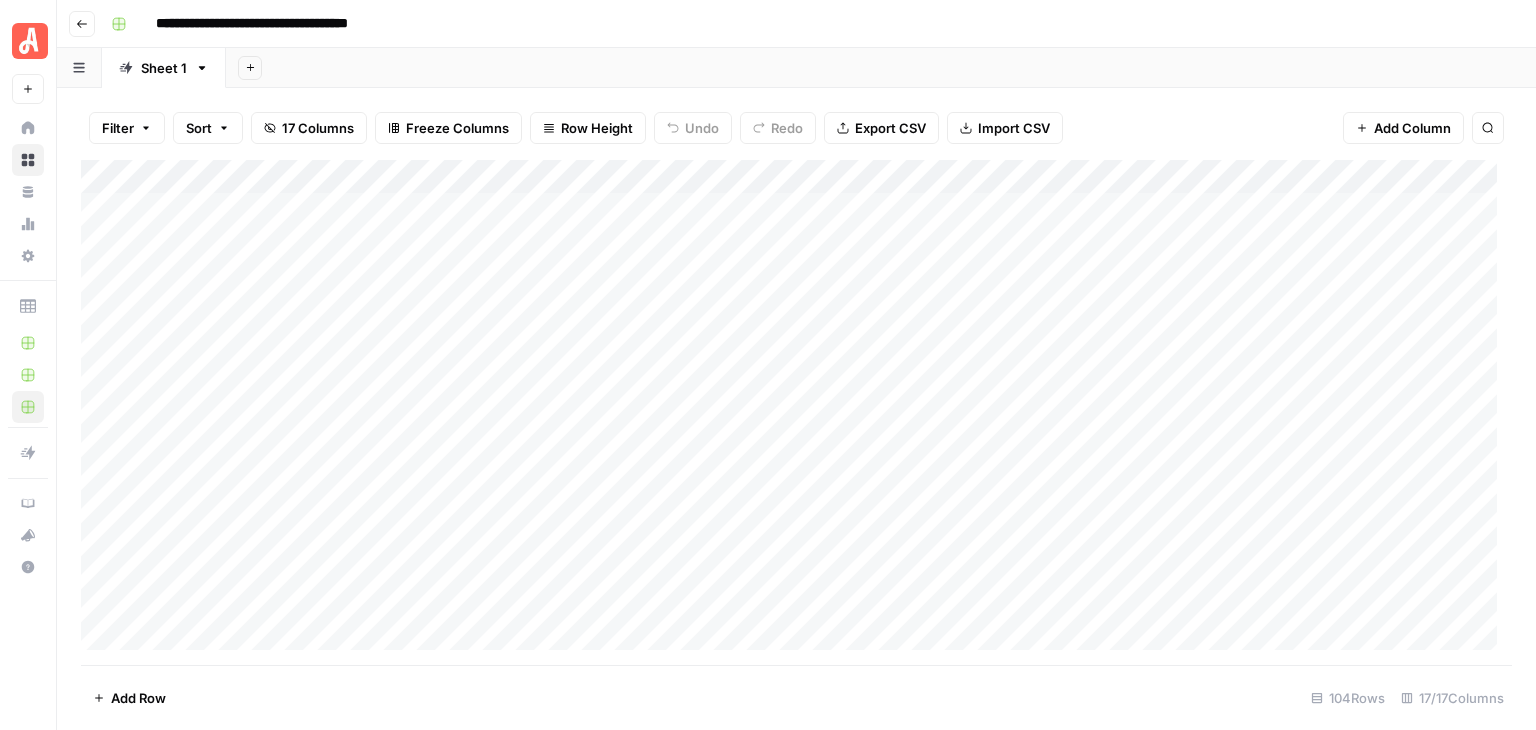 click on "Add Column" at bounding box center [796, 412] 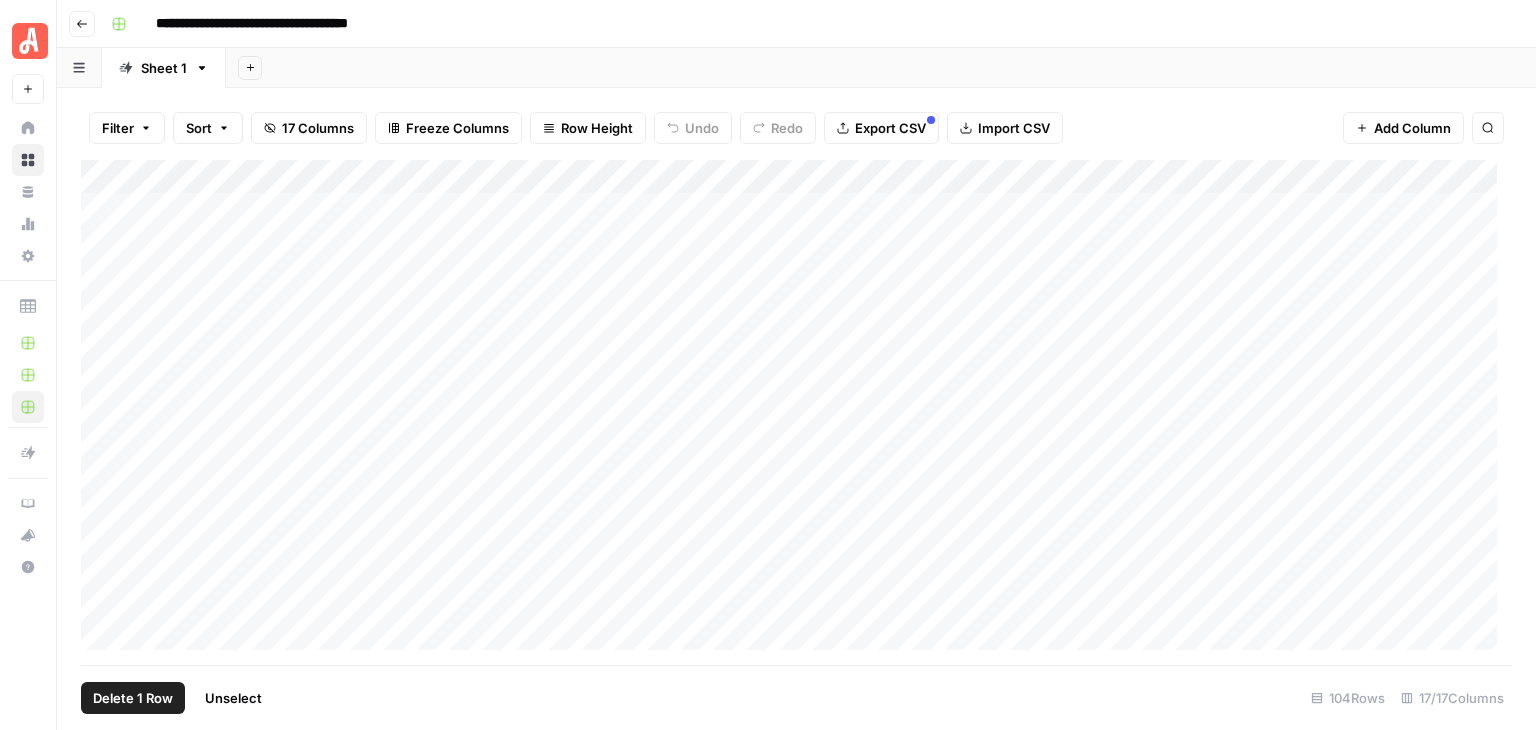 click on "Add Column" at bounding box center [796, 412] 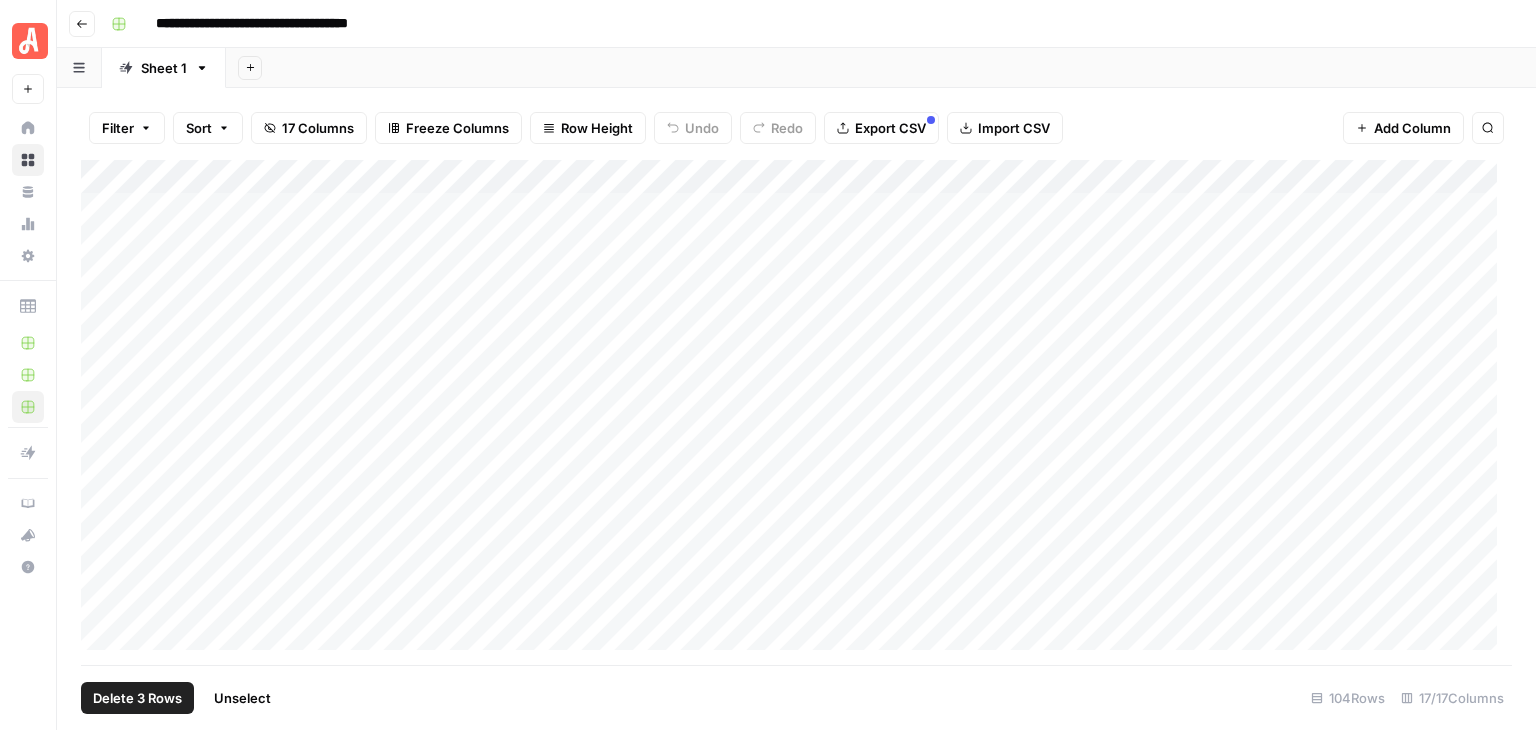 click on "Add Column" at bounding box center (796, 412) 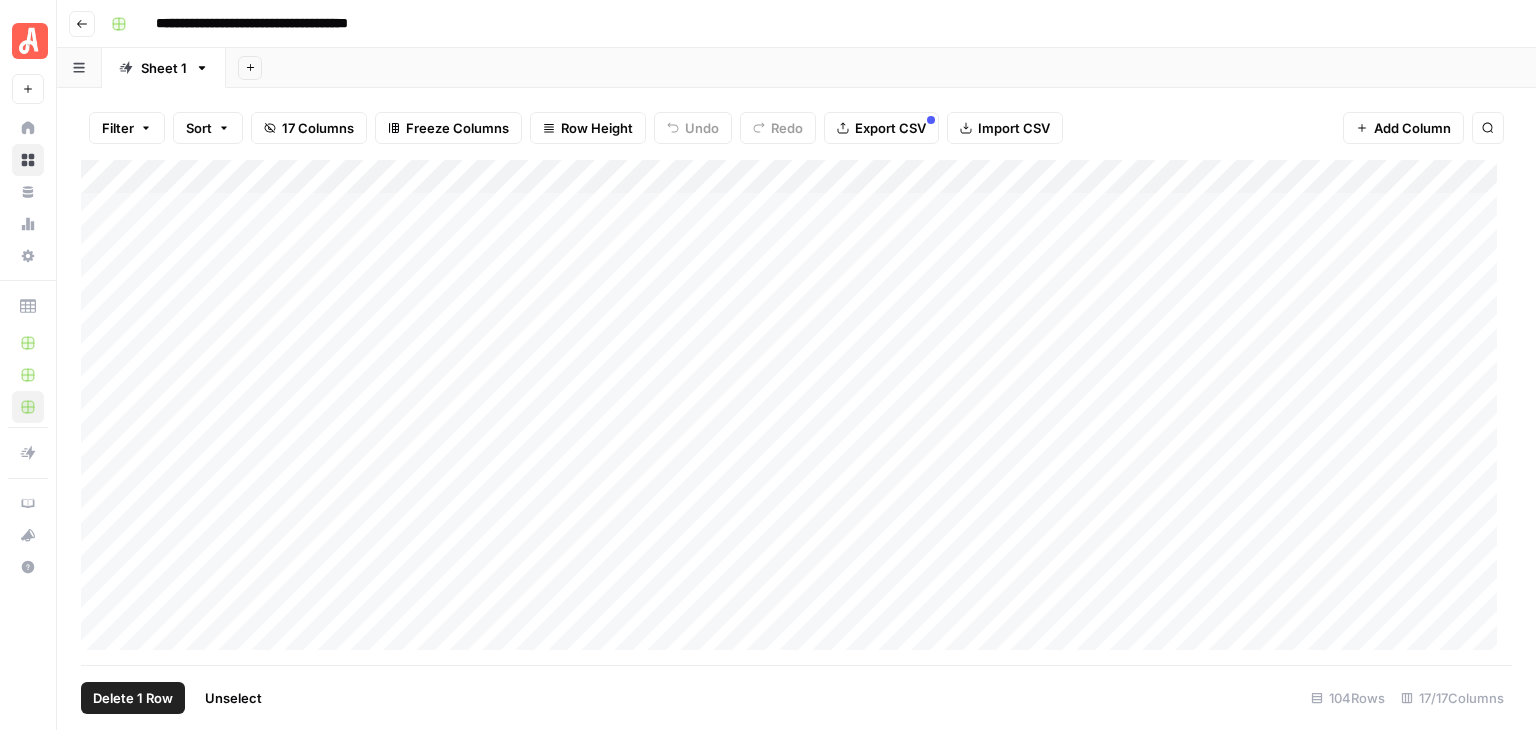 click on "Add Column" at bounding box center [796, 412] 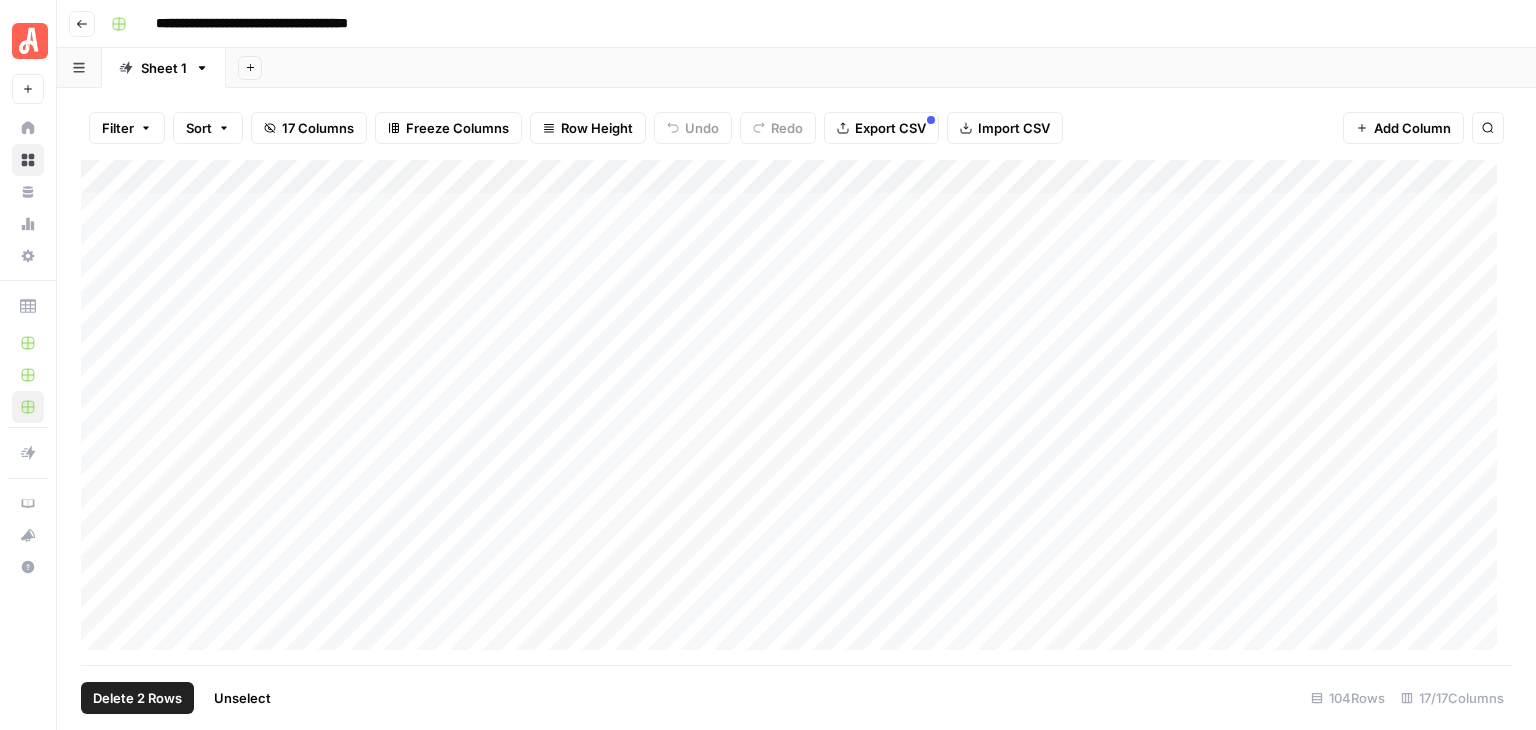click on "Add Column" at bounding box center (796, 412) 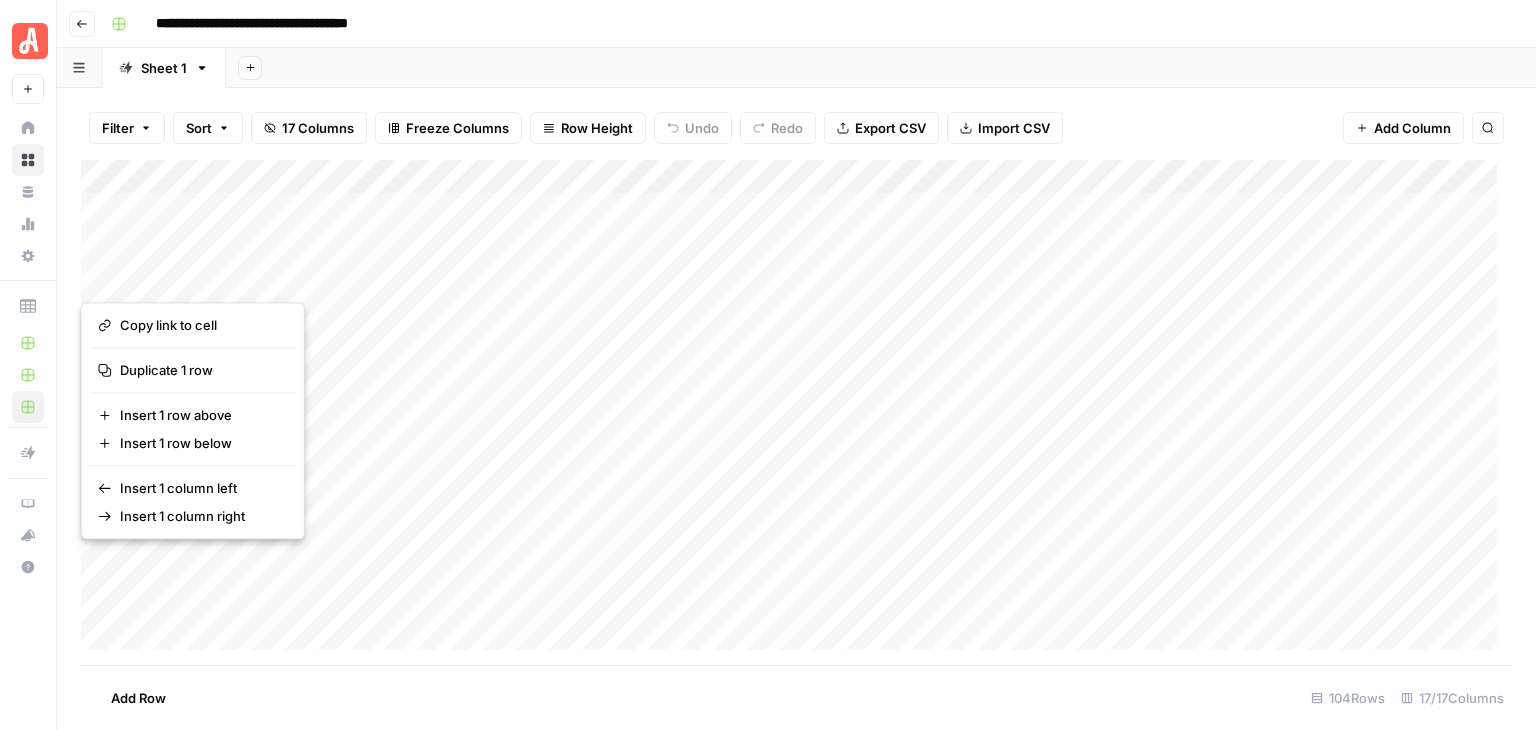 click on "Add Column" at bounding box center [796, 412] 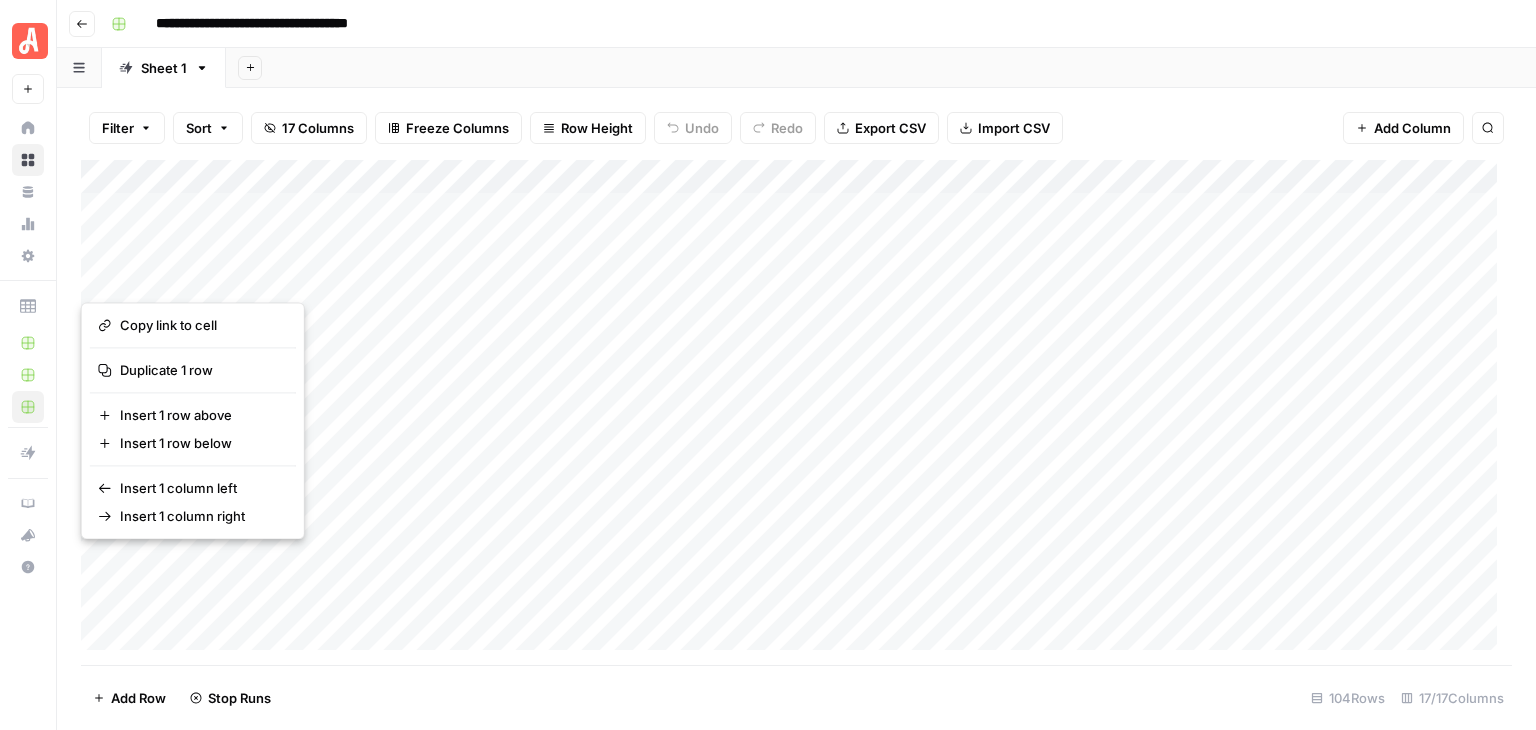 click on "Add Sheet" at bounding box center [881, 68] 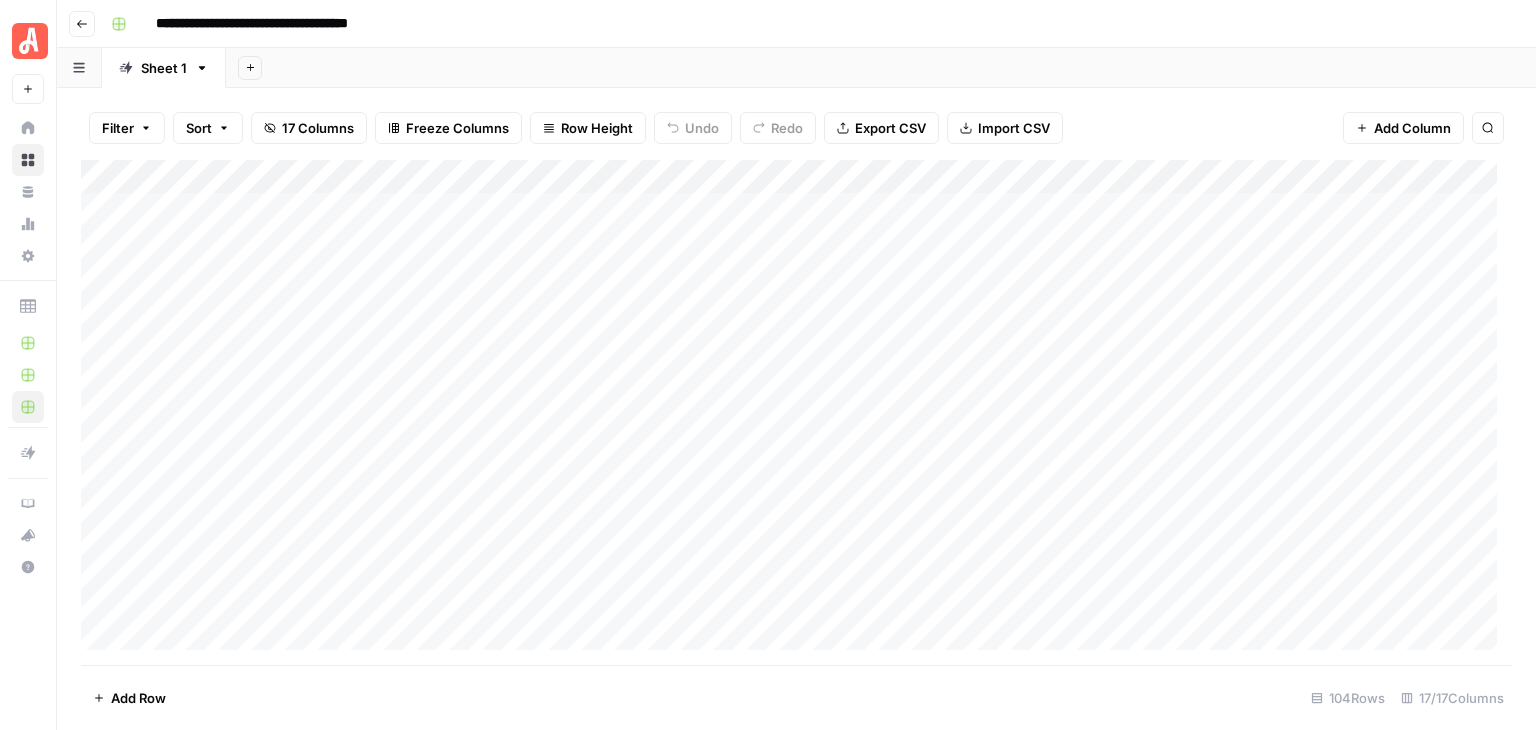click on "Add Column" at bounding box center (796, 412) 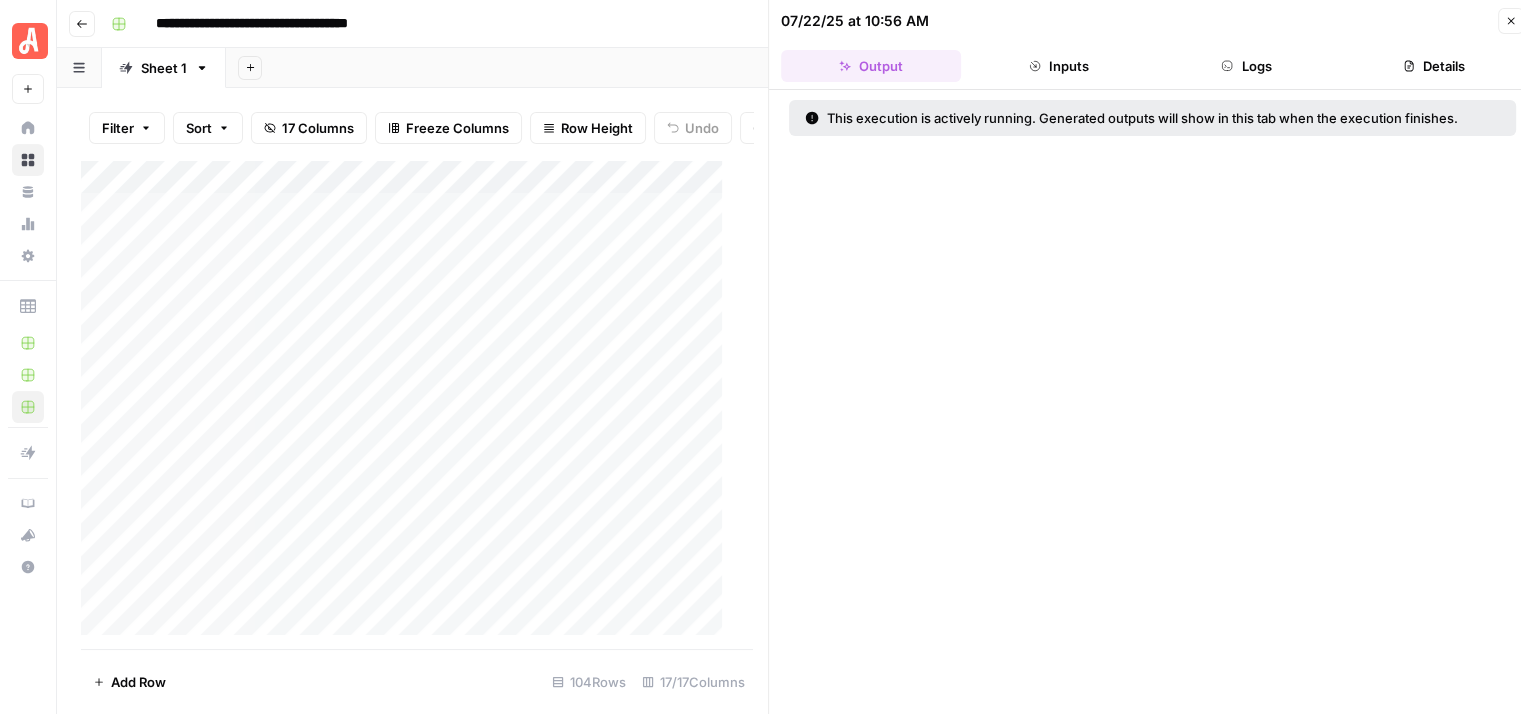 click on "Close" at bounding box center (1511, 21) 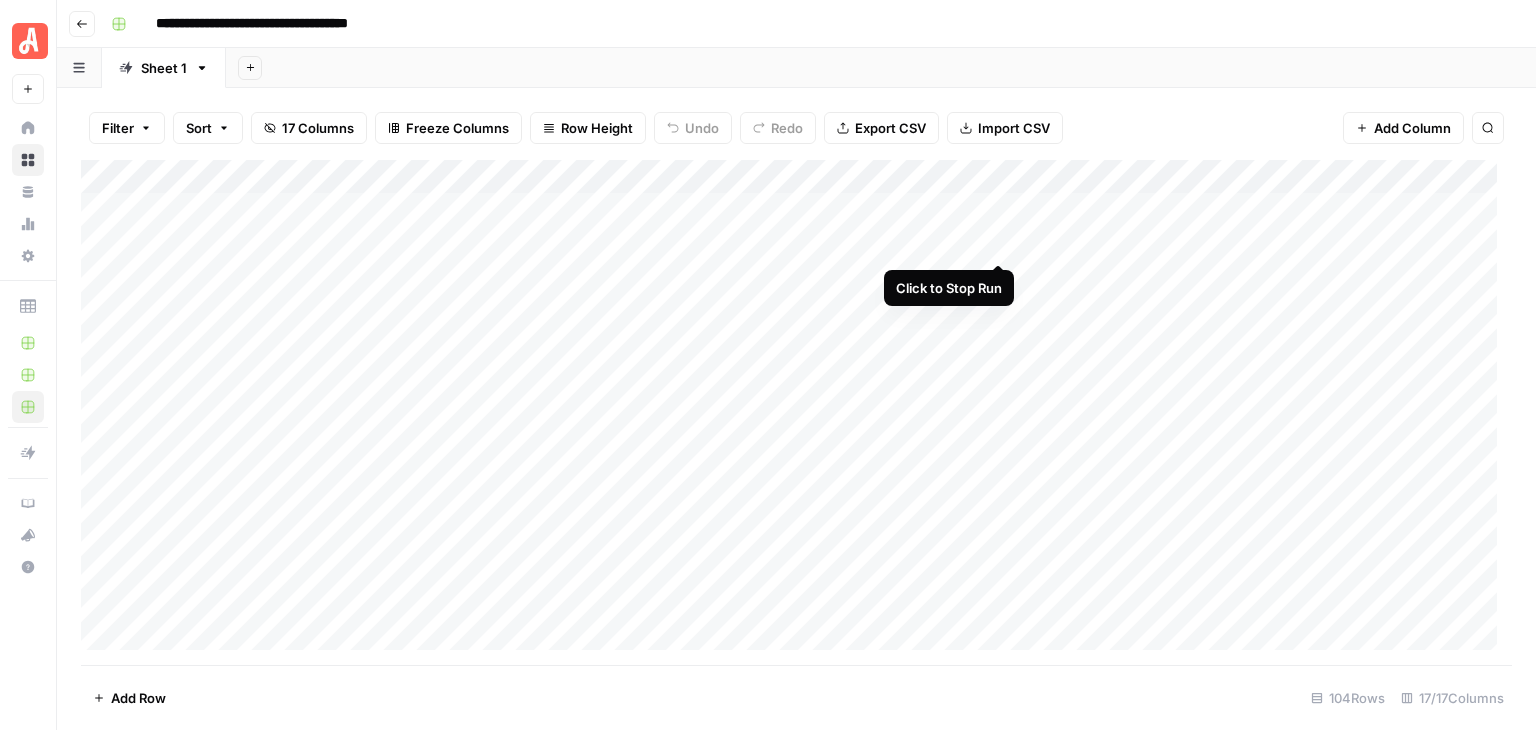 click on "Add Column" at bounding box center (796, 412) 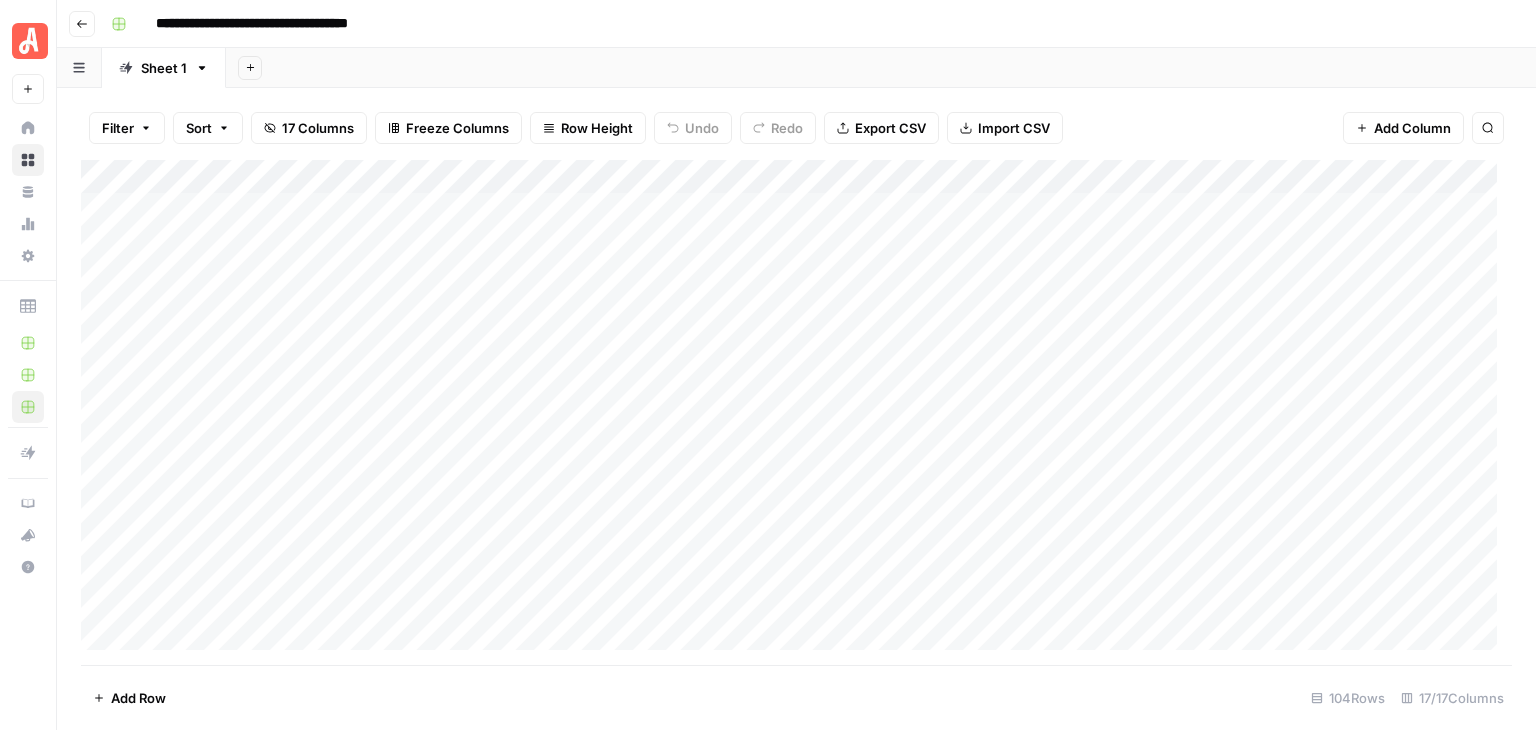 click on "Add Column" at bounding box center (796, 412) 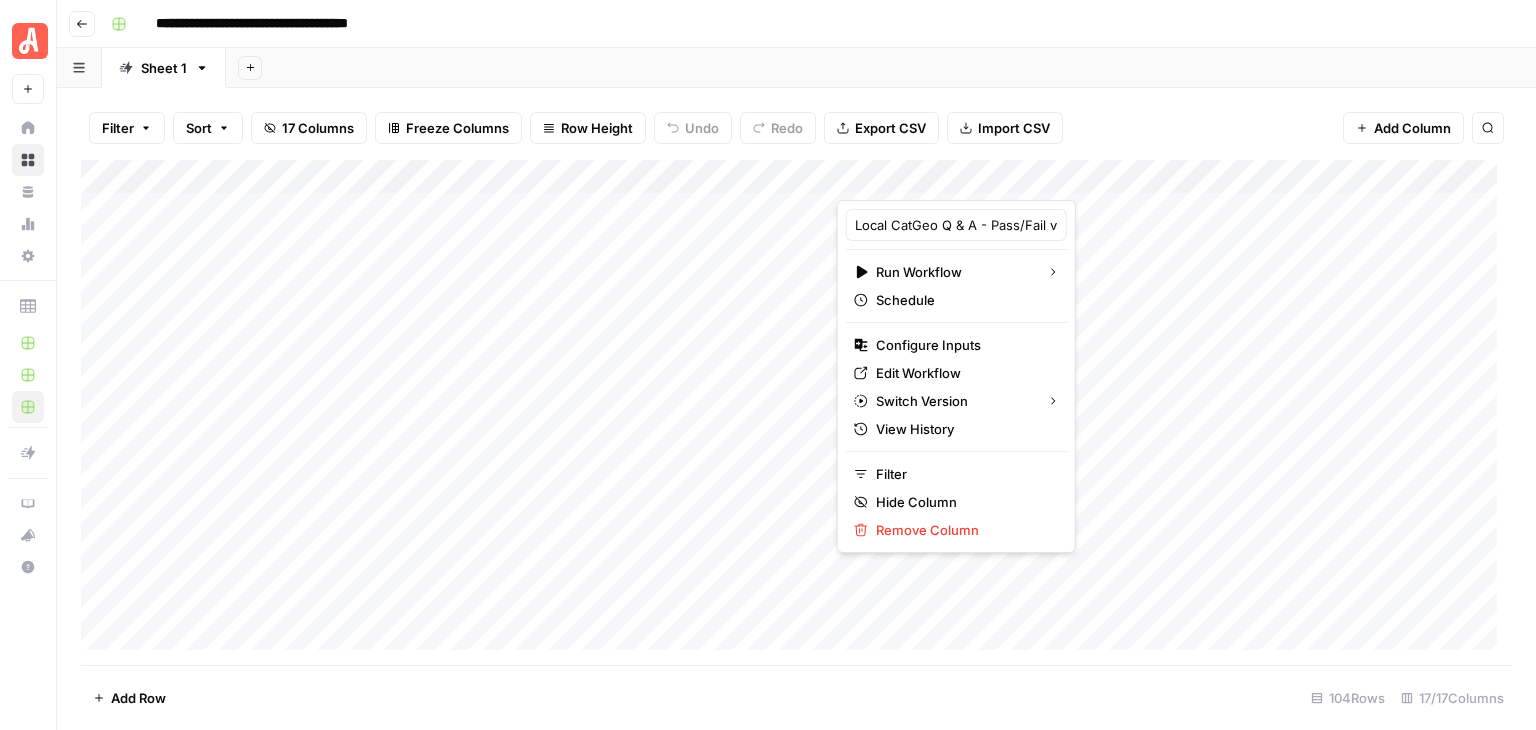 click on "**********" at bounding box center (809, 24) 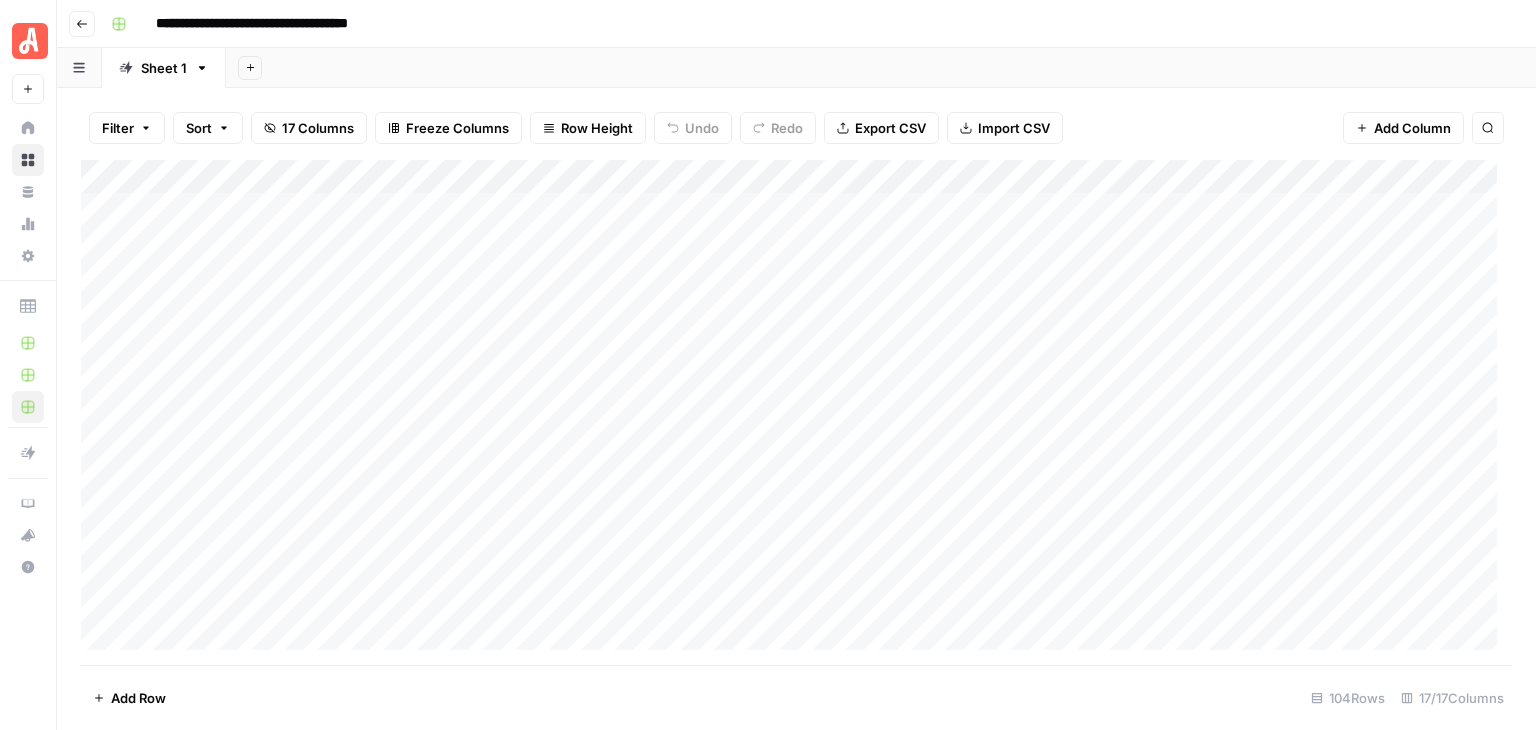 click on "Add Column" at bounding box center (796, 412) 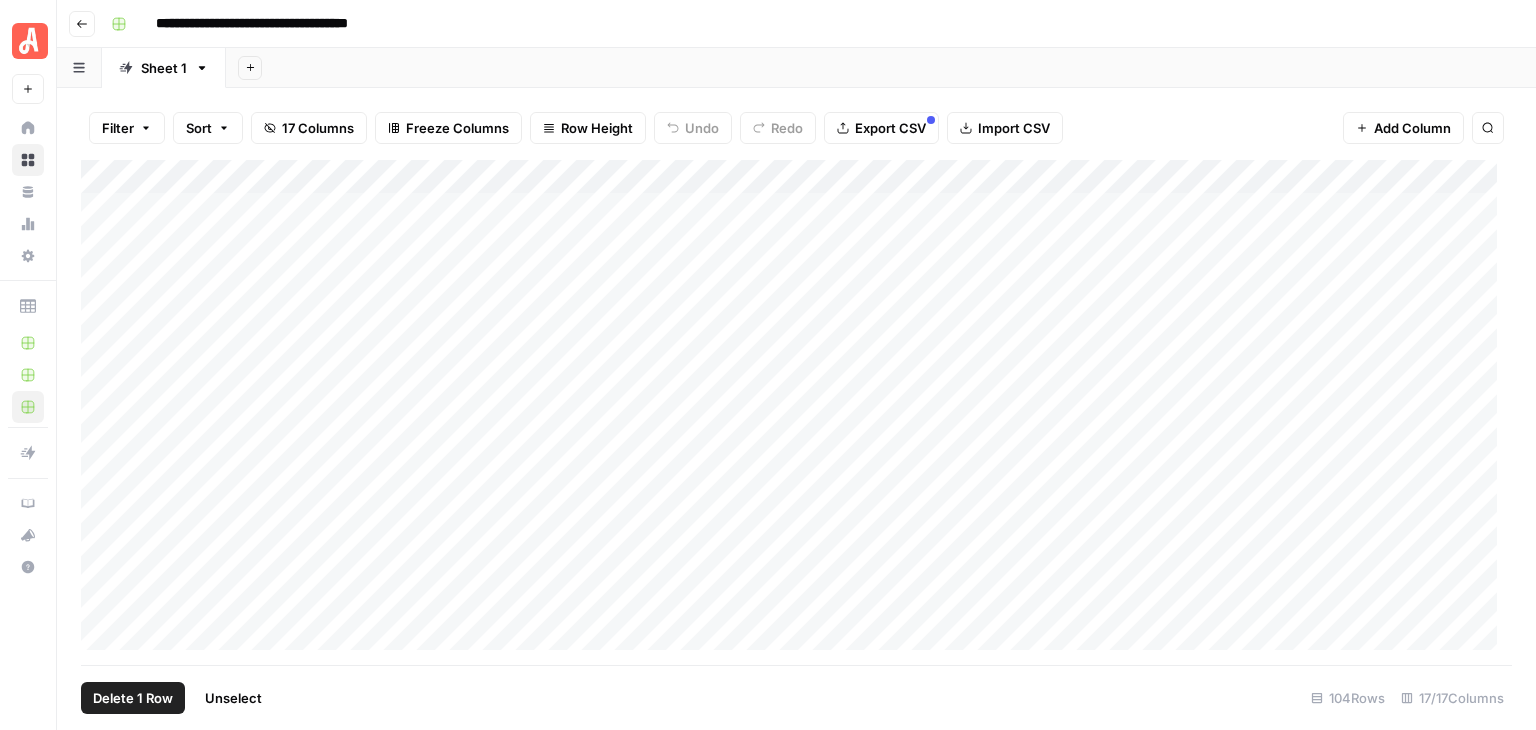click on "Add Column" at bounding box center (796, 412) 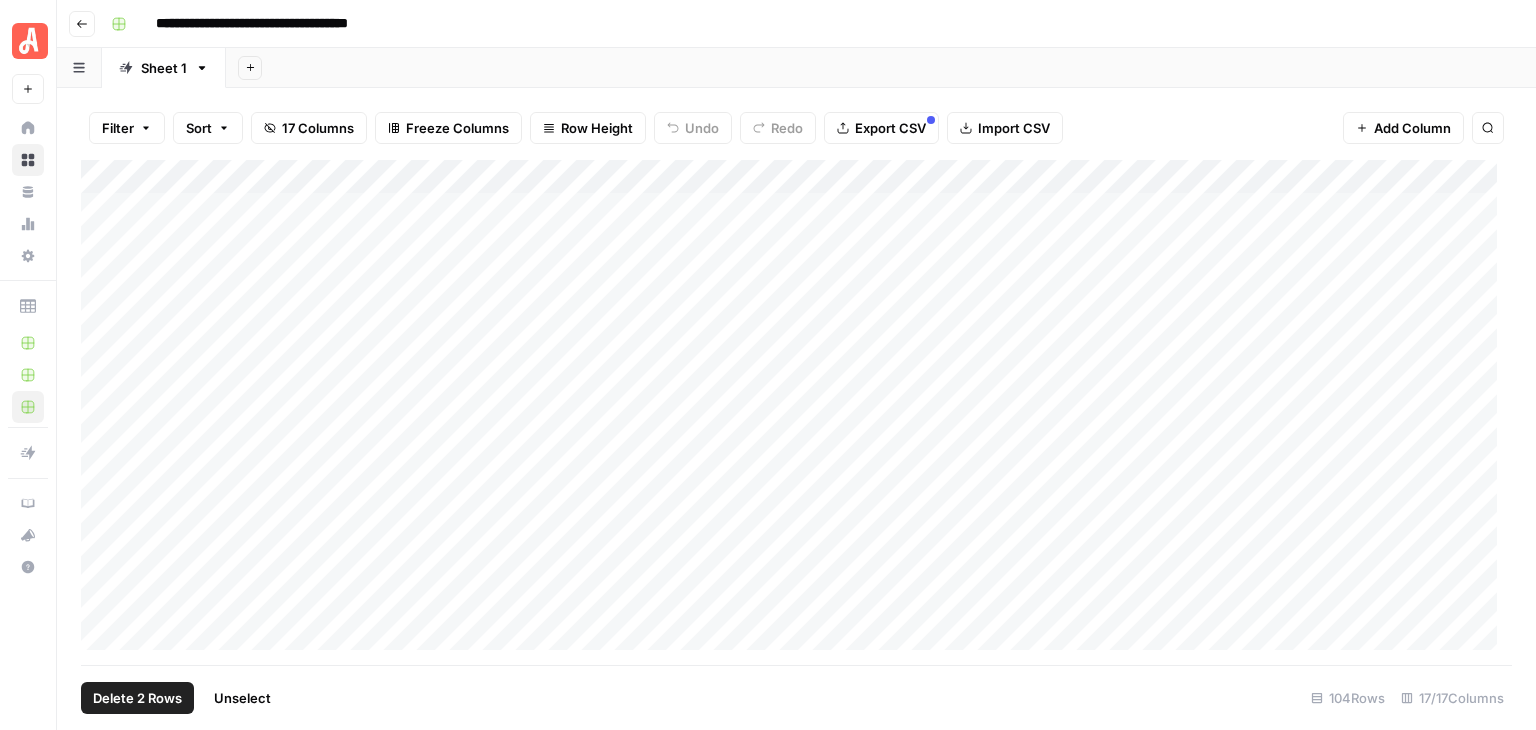 click on "Add Column" at bounding box center [796, 412] 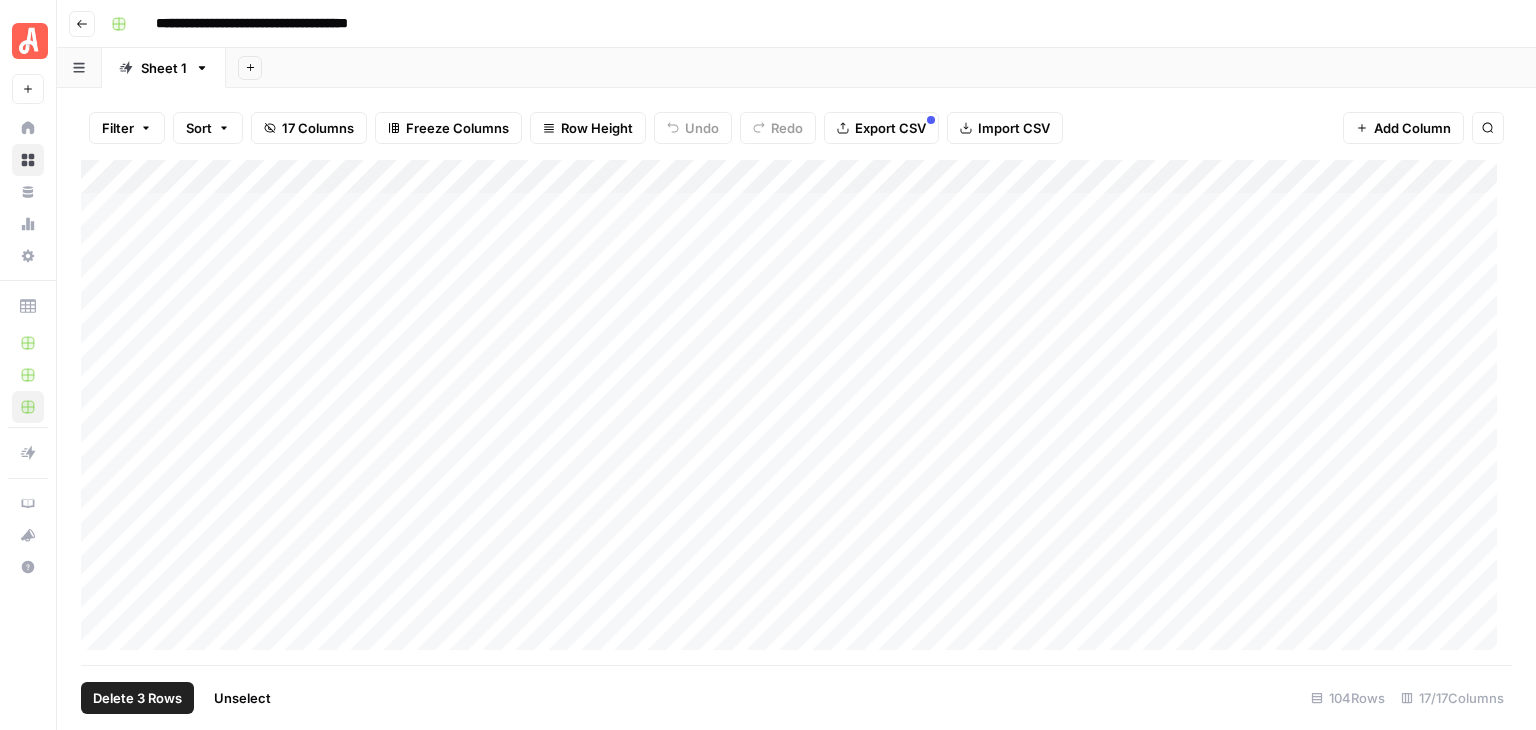 click on "Add Column" at bounding box center (796, 412) 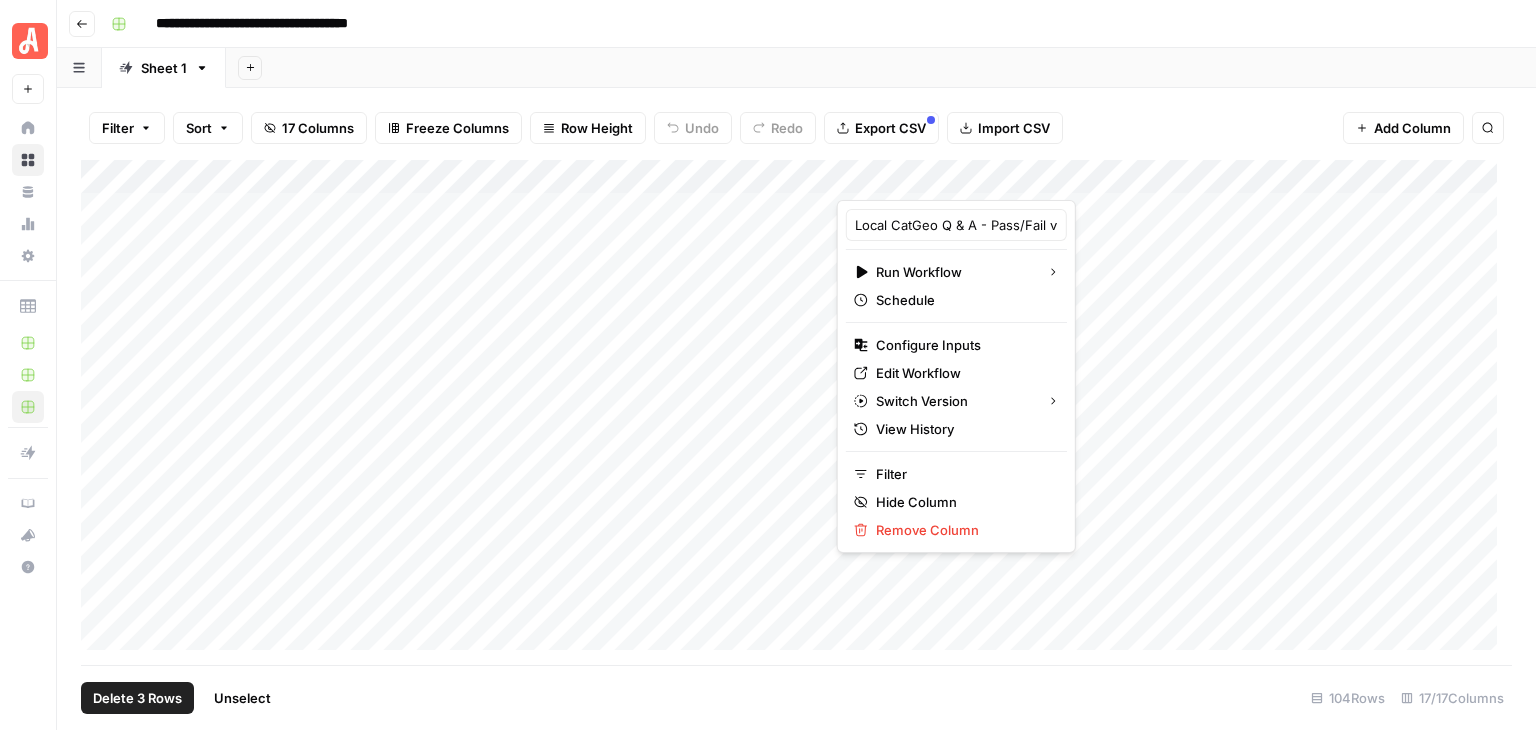 click on "Add Sheet" at bounding box center [881, 68] 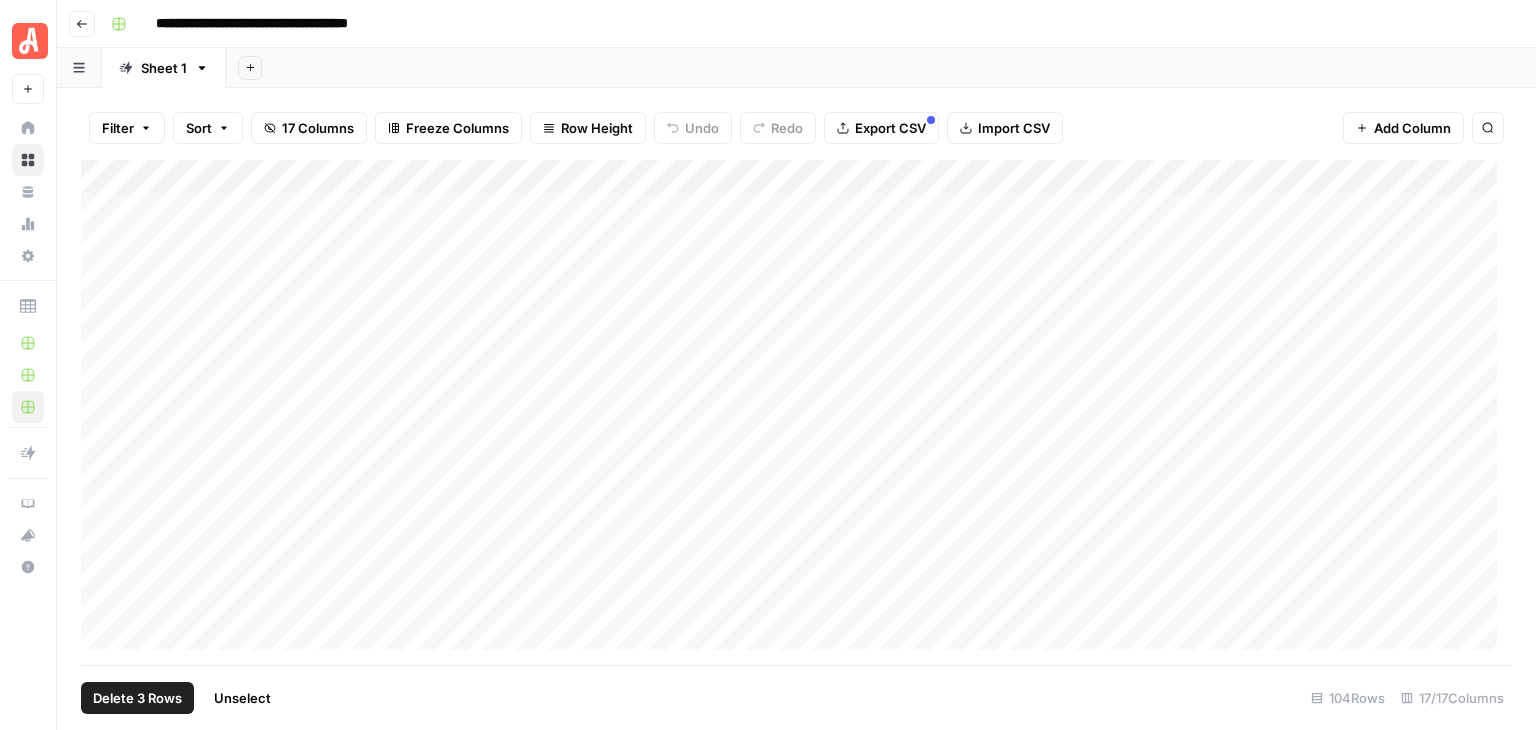 click on "Unselect" at bounding box center (242, 698) 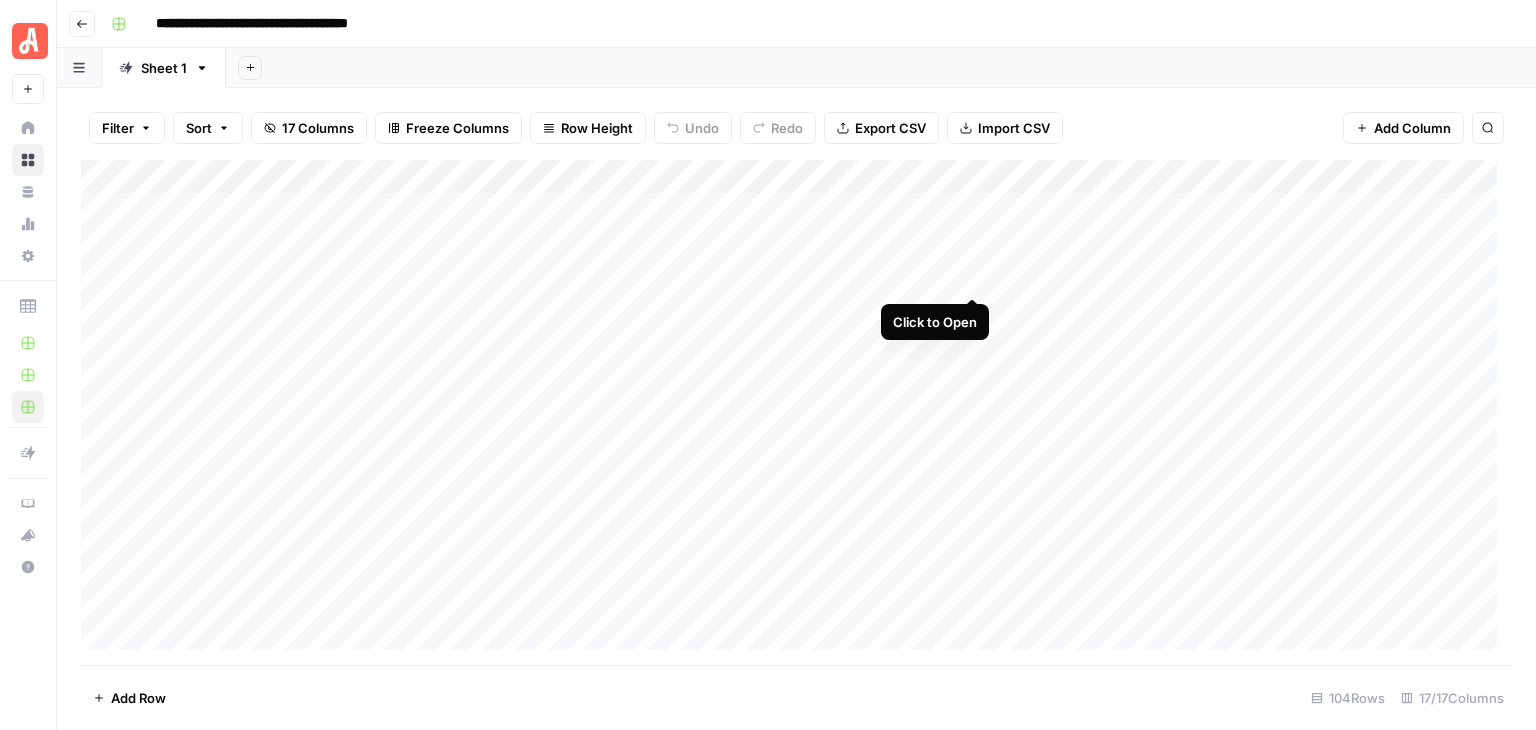 click on "Add Column" at bounding box center (796, 412) 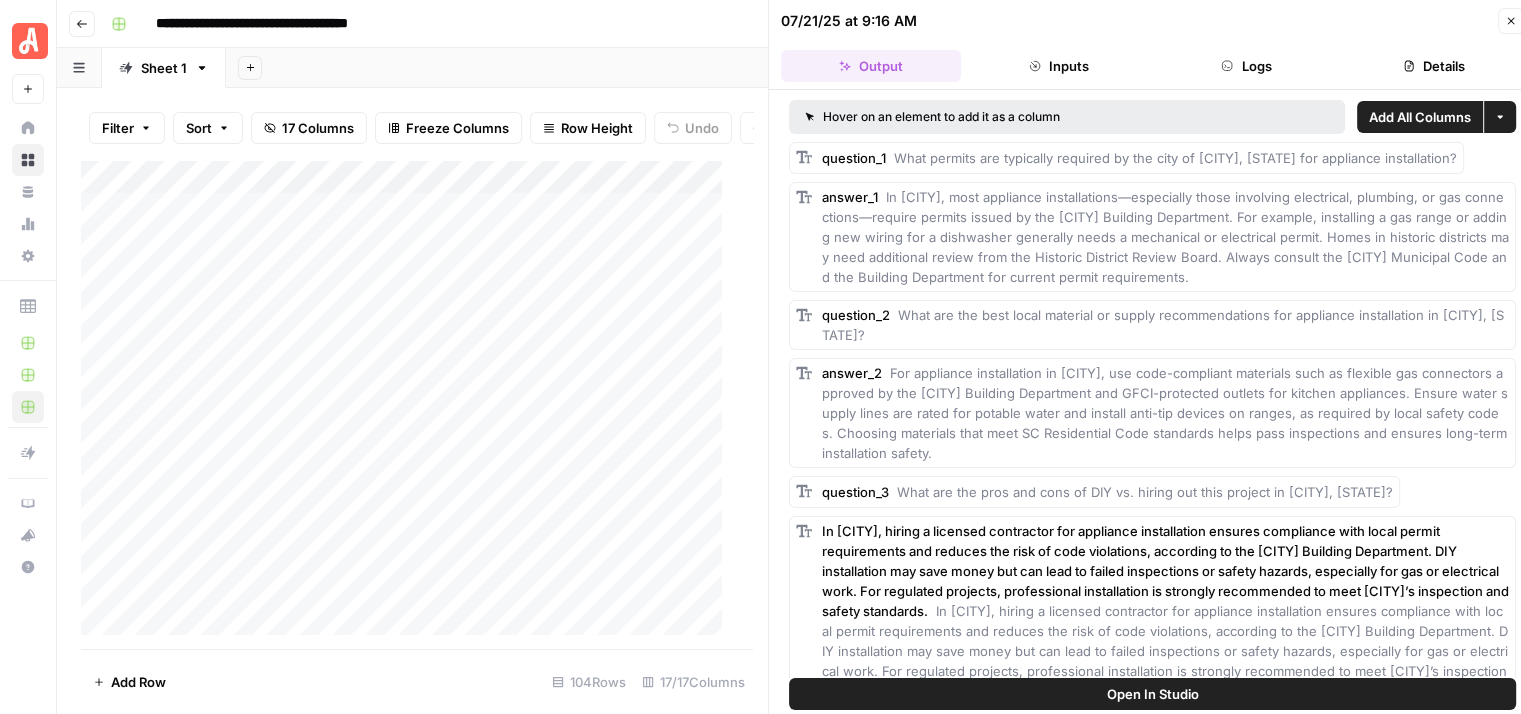 click on "Close" at bounding box center (1511, 21) 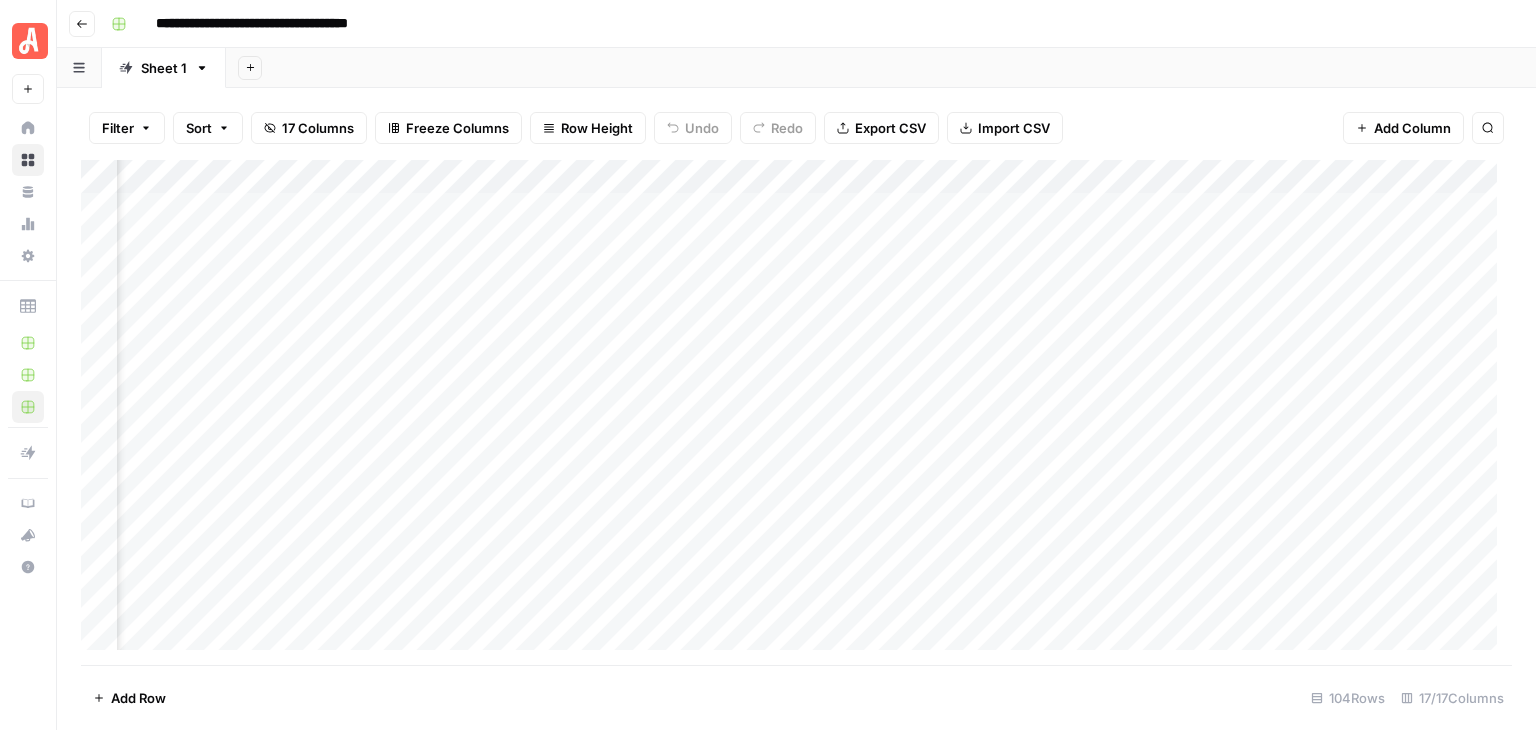 scroll, scrollTop: 0, scrollLeft: 92, axis: horizontal 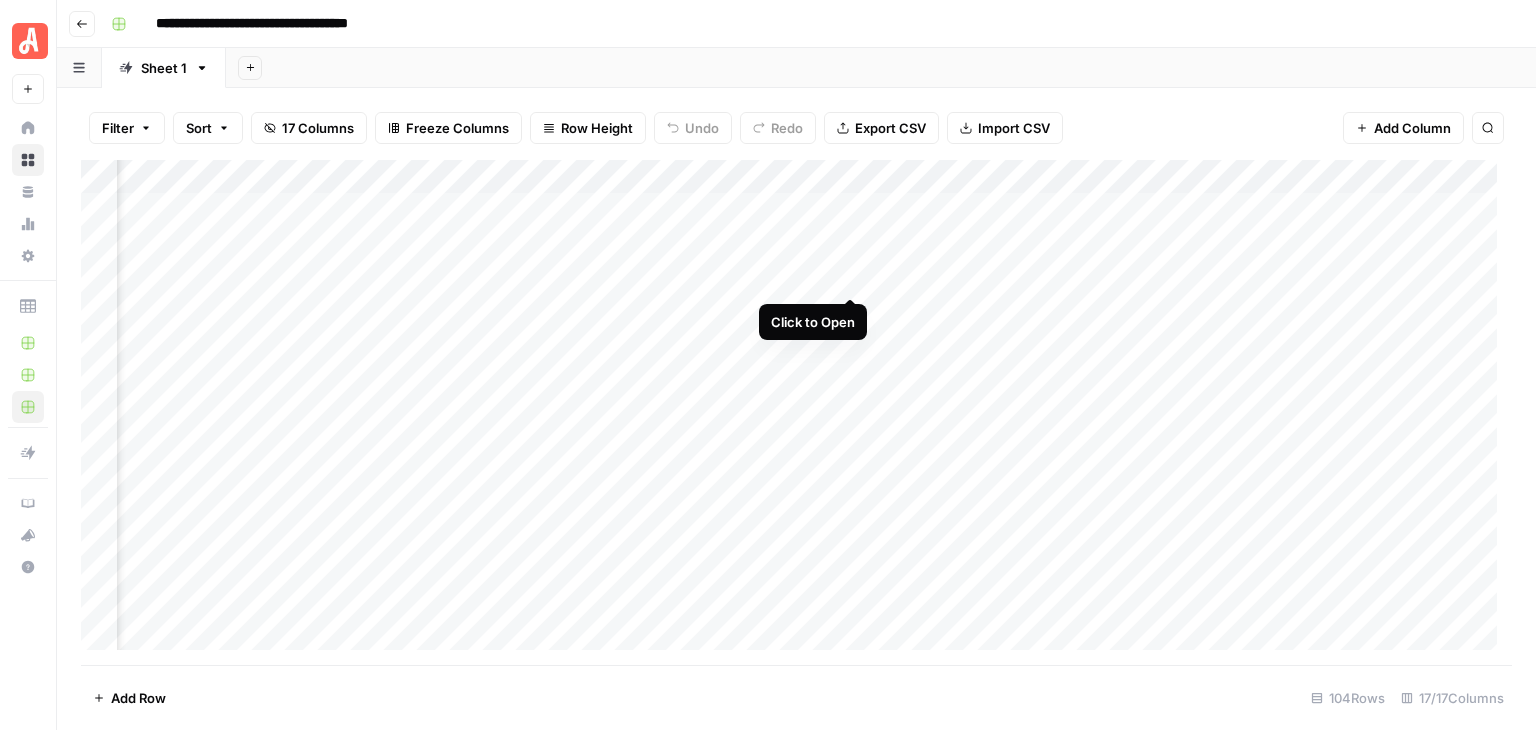 click on "Add Column" at bounding box center [796, 412] 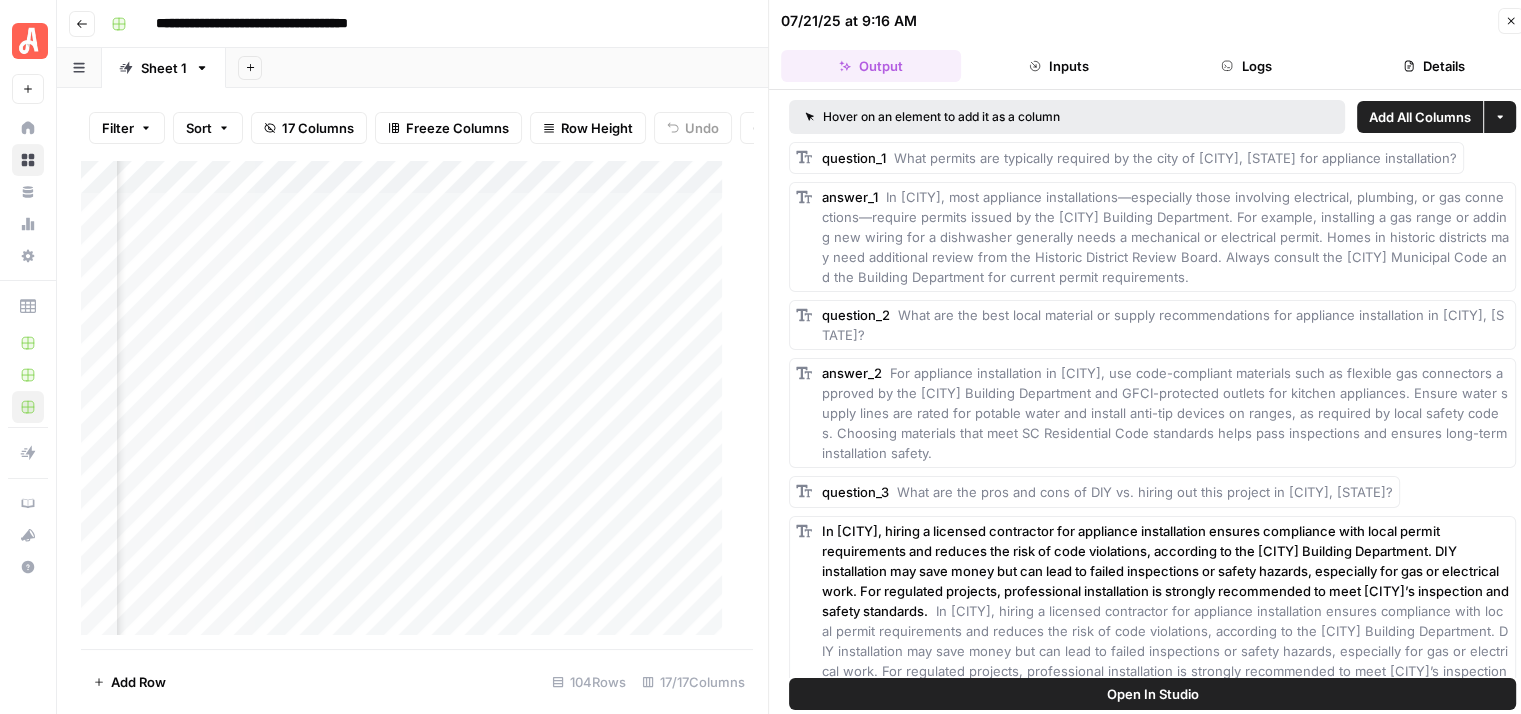 click 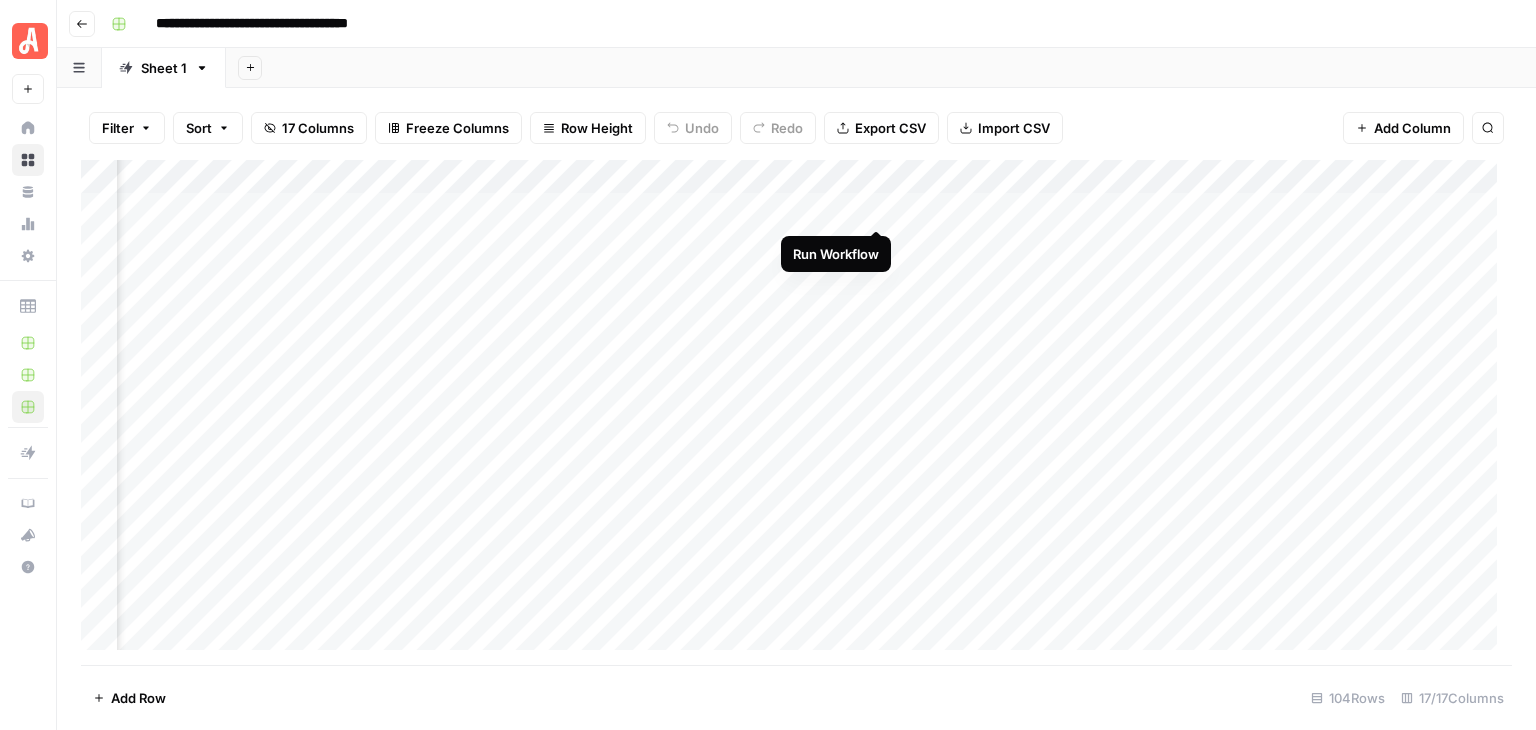 click on "Add Column" at bounding box center (796, 412) 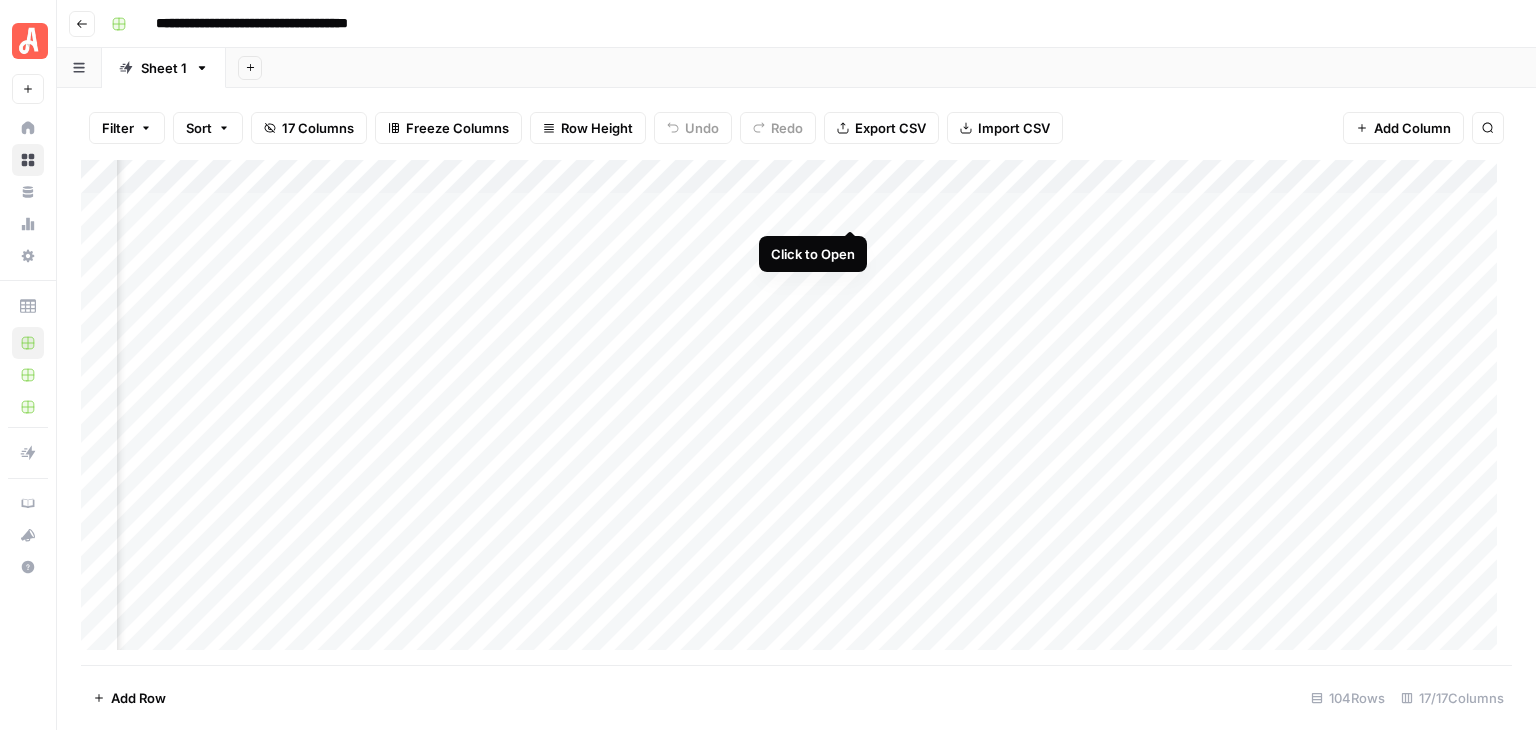 click on "Add Column" at bounding box center (796, 412) 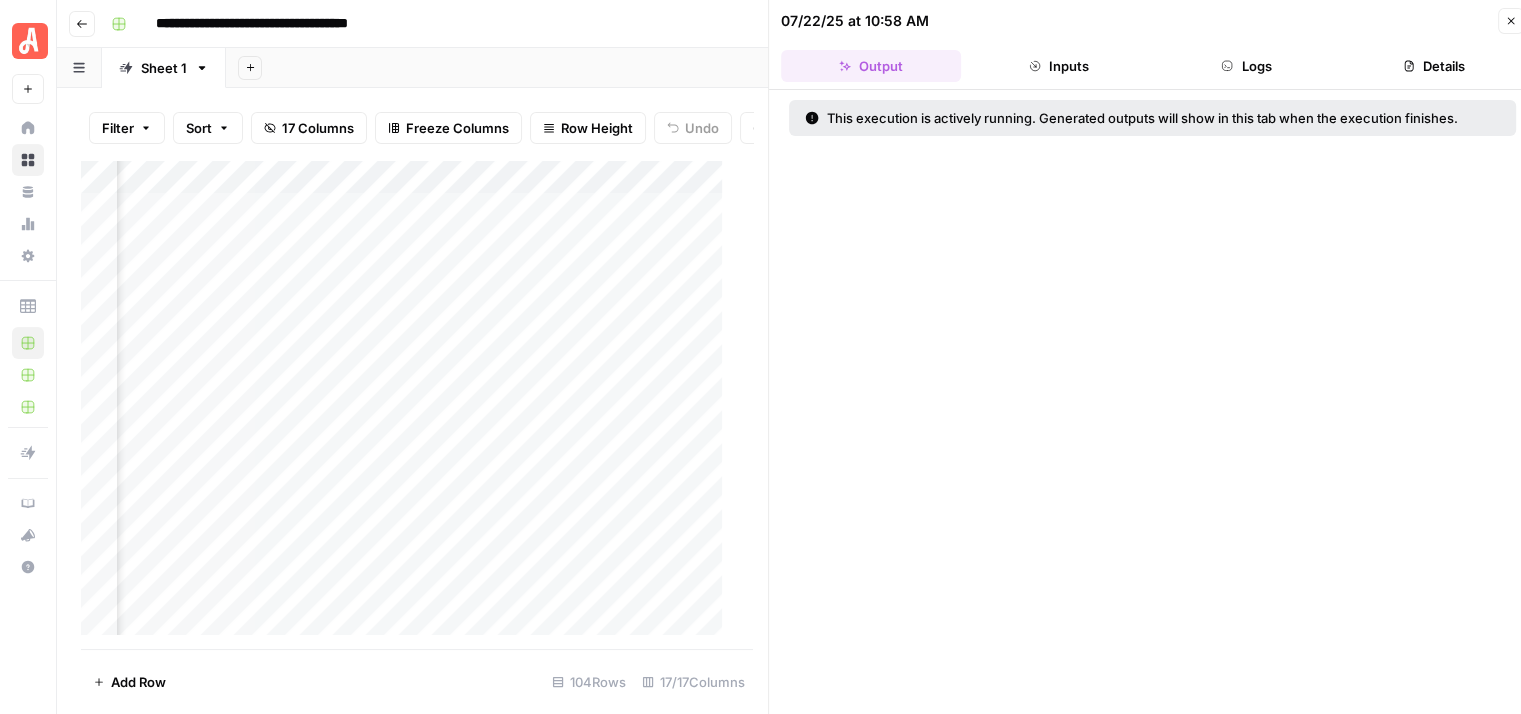 click on "Logs" at bounding box center [1247, 66] 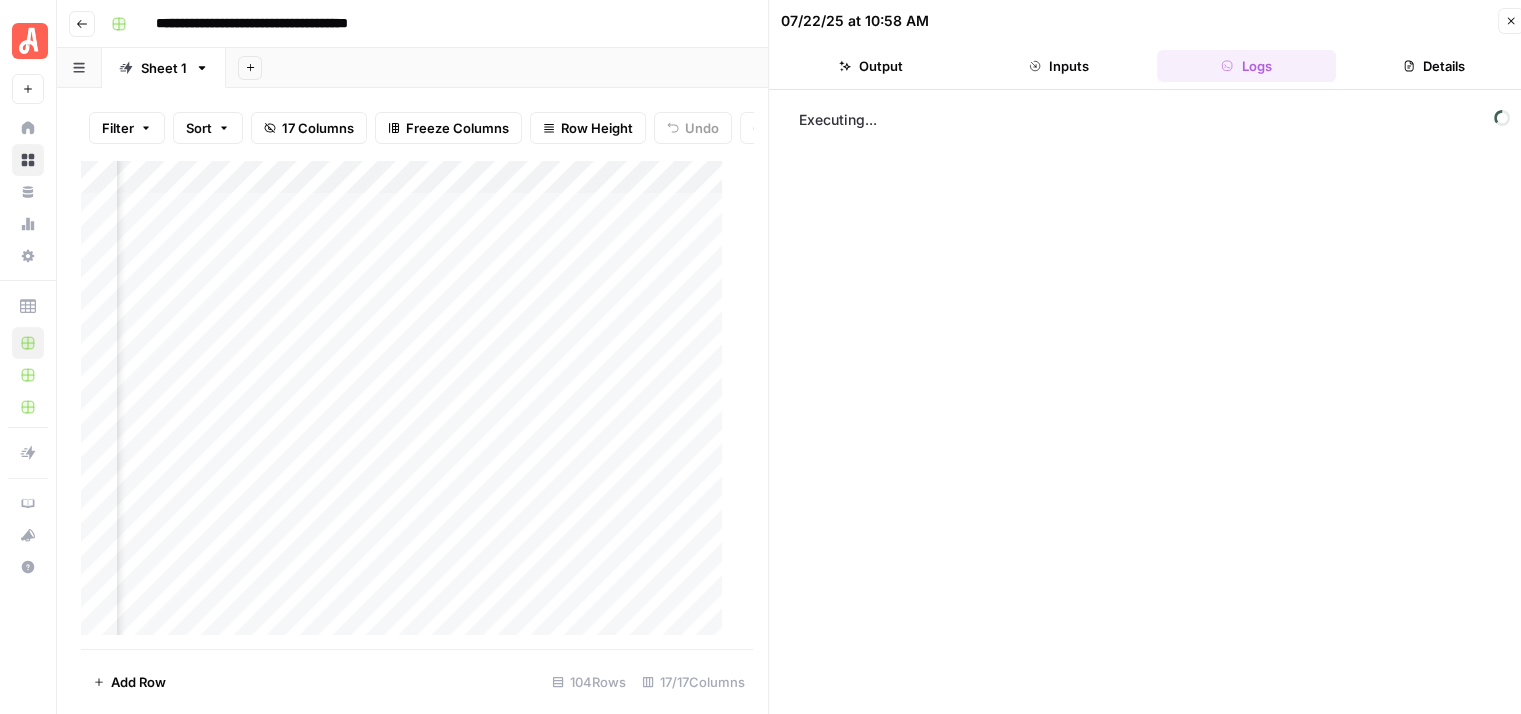 click on "Details" at bounding box center (1434, 66) 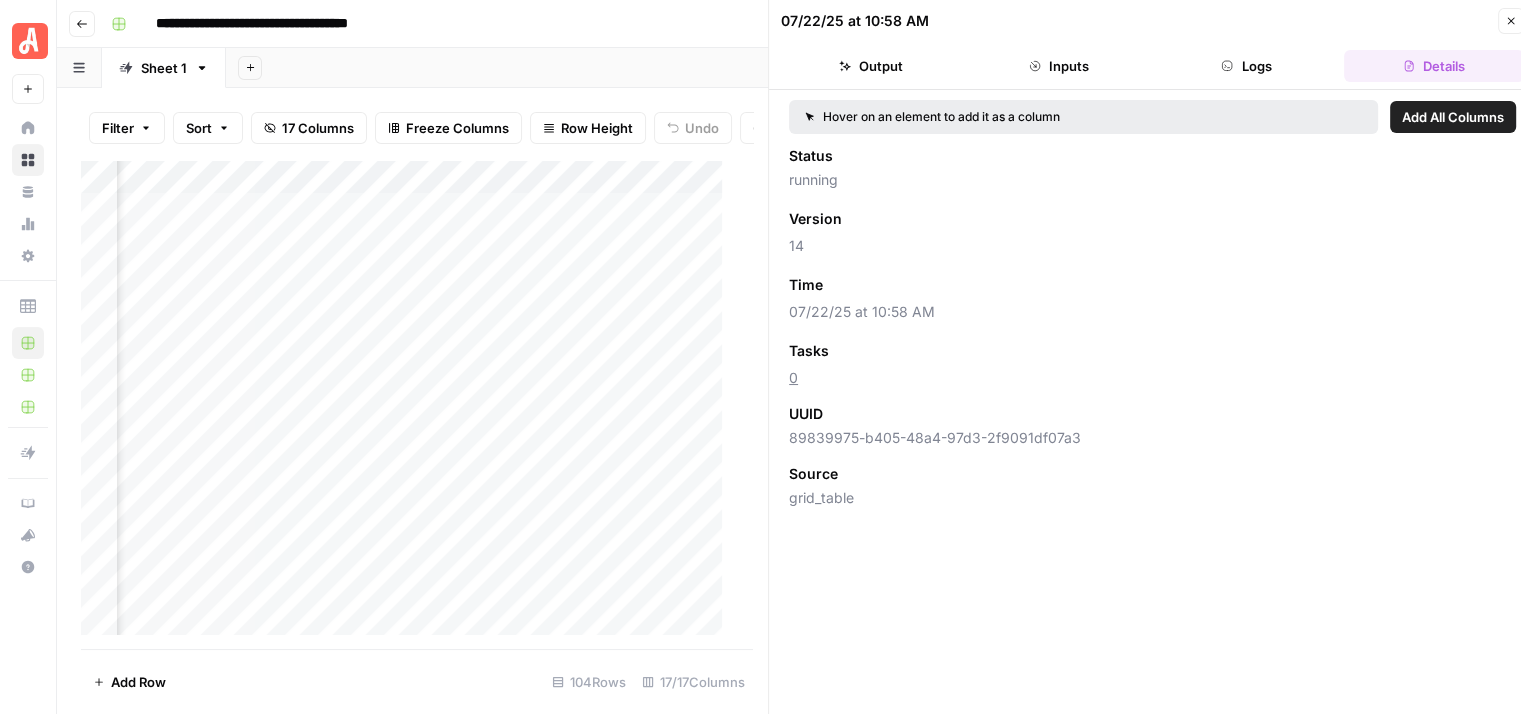click on "Logs" at bounding box center (1247, 66) 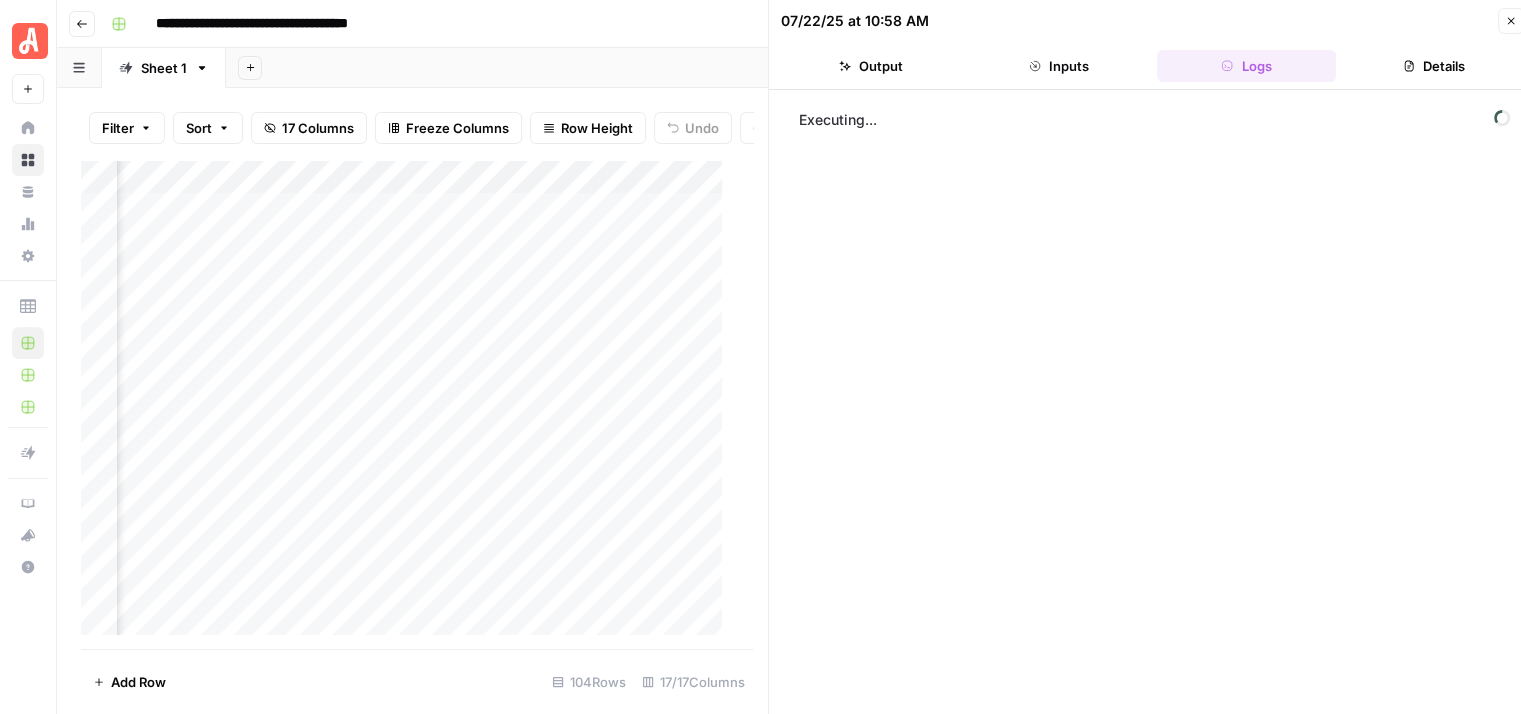 click on "Inputs" at bounding box center [1059, 66] 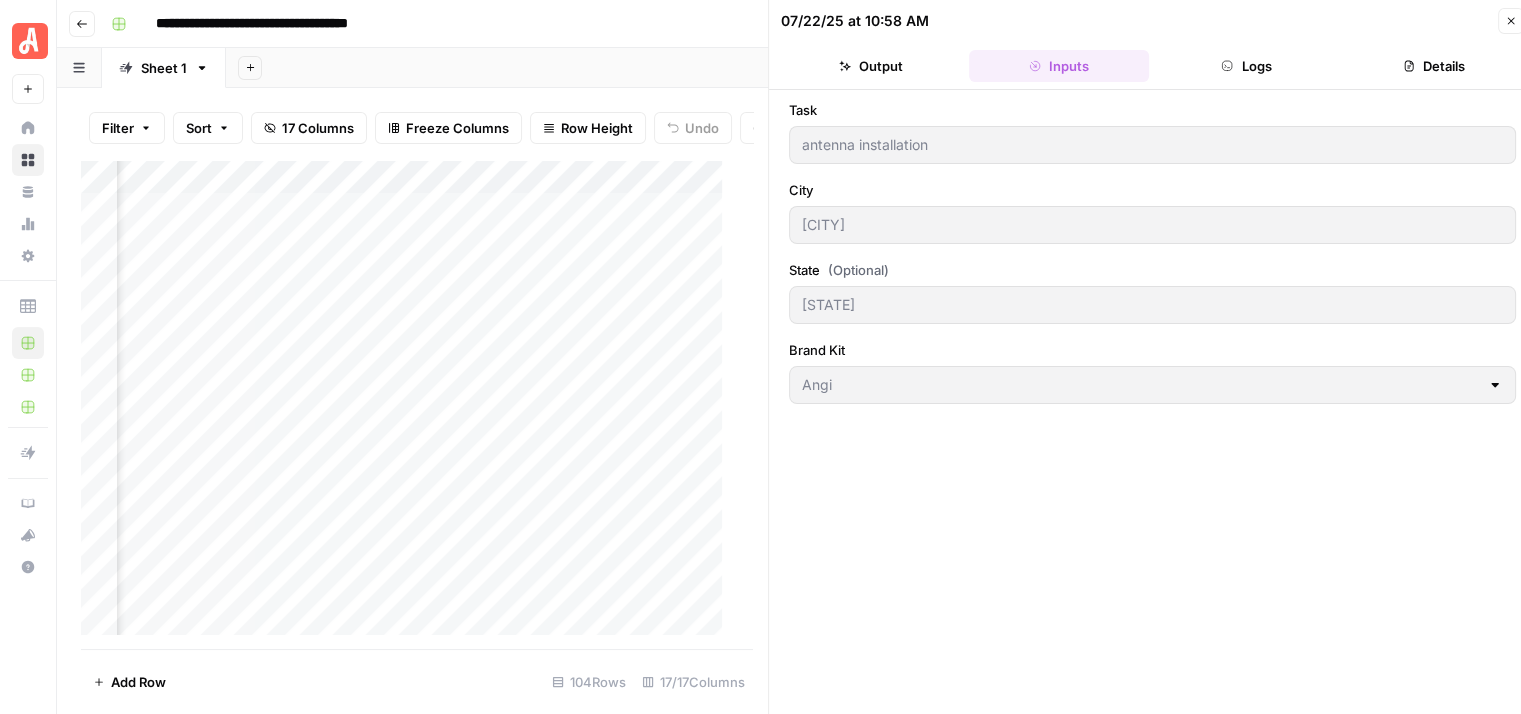 click 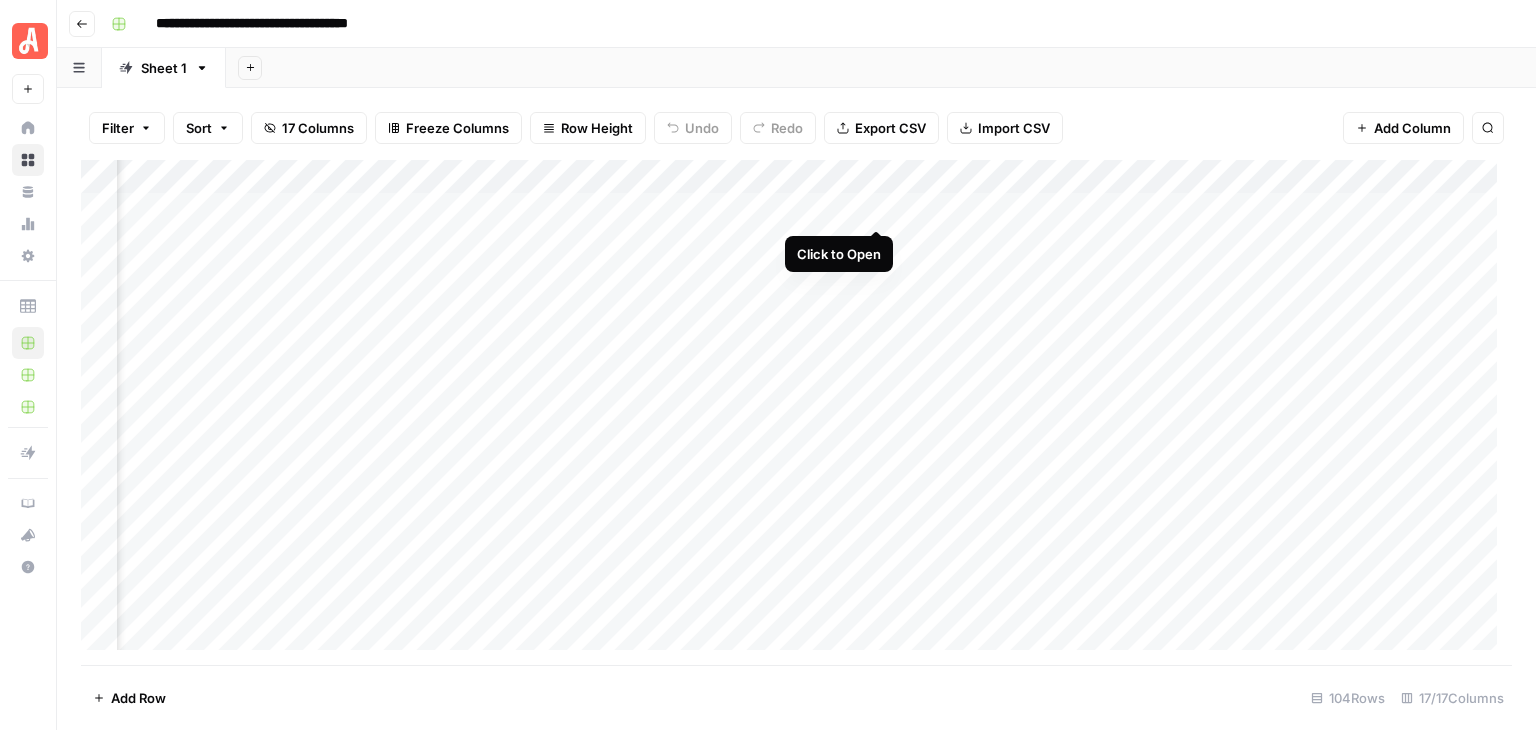 click on "Add Column" at bounding box center [796, 412] 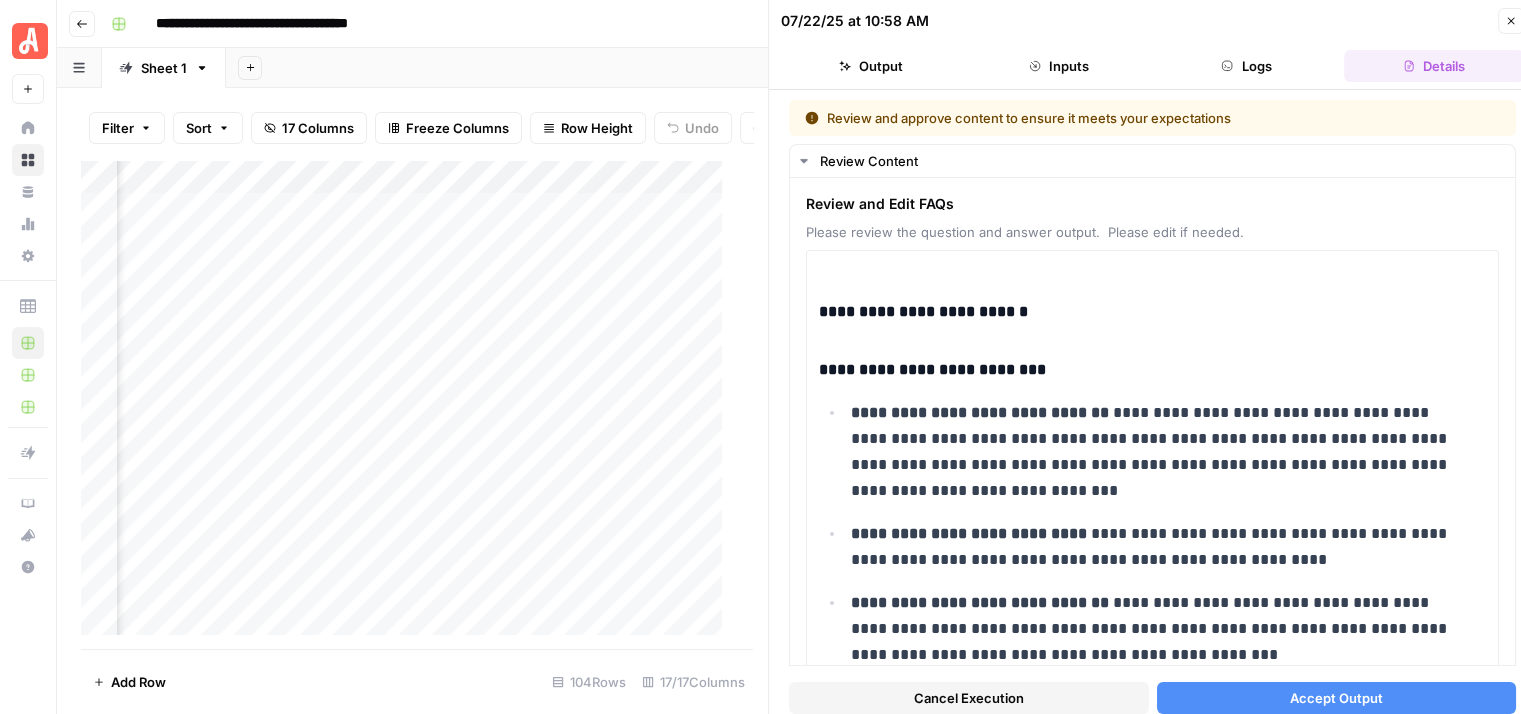 click on "Accept Output" at bounding box center [1337, 698] 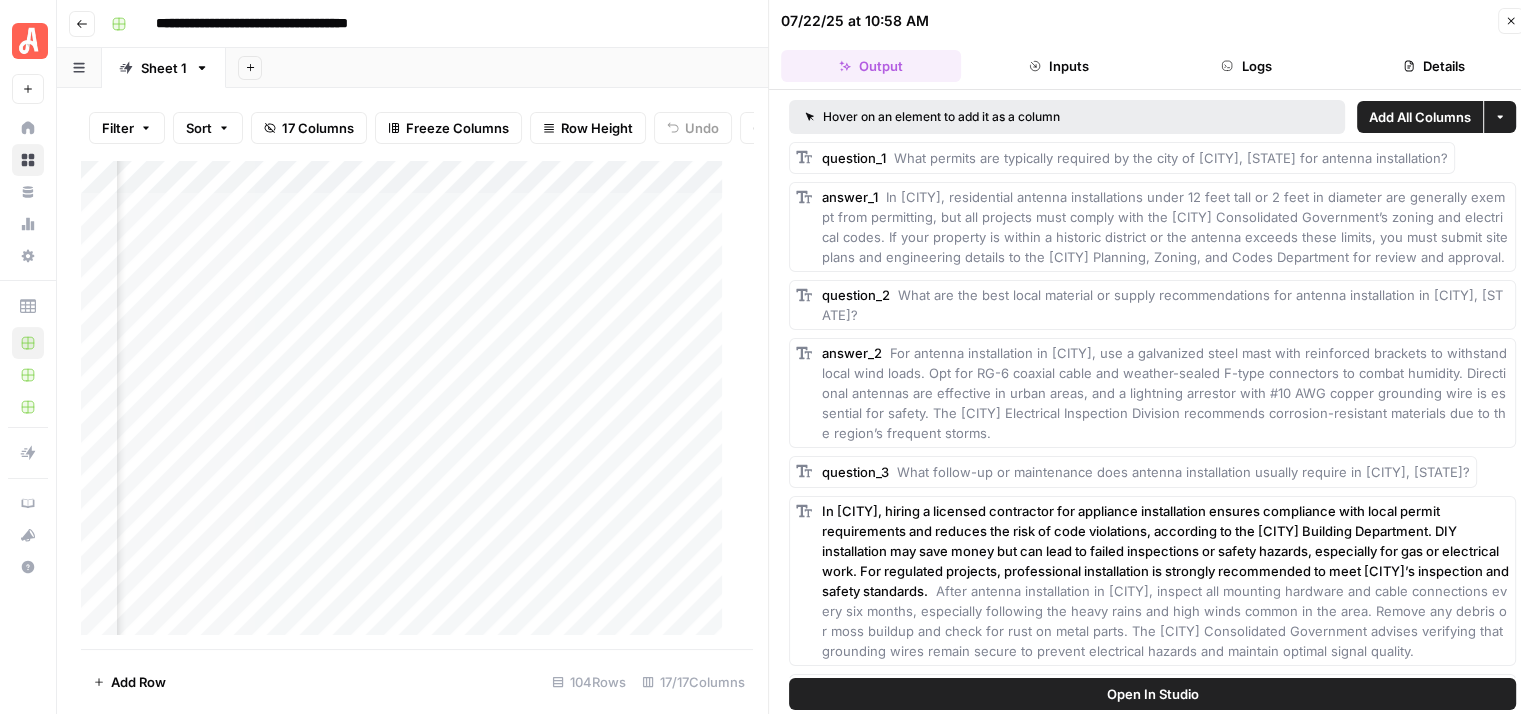 click 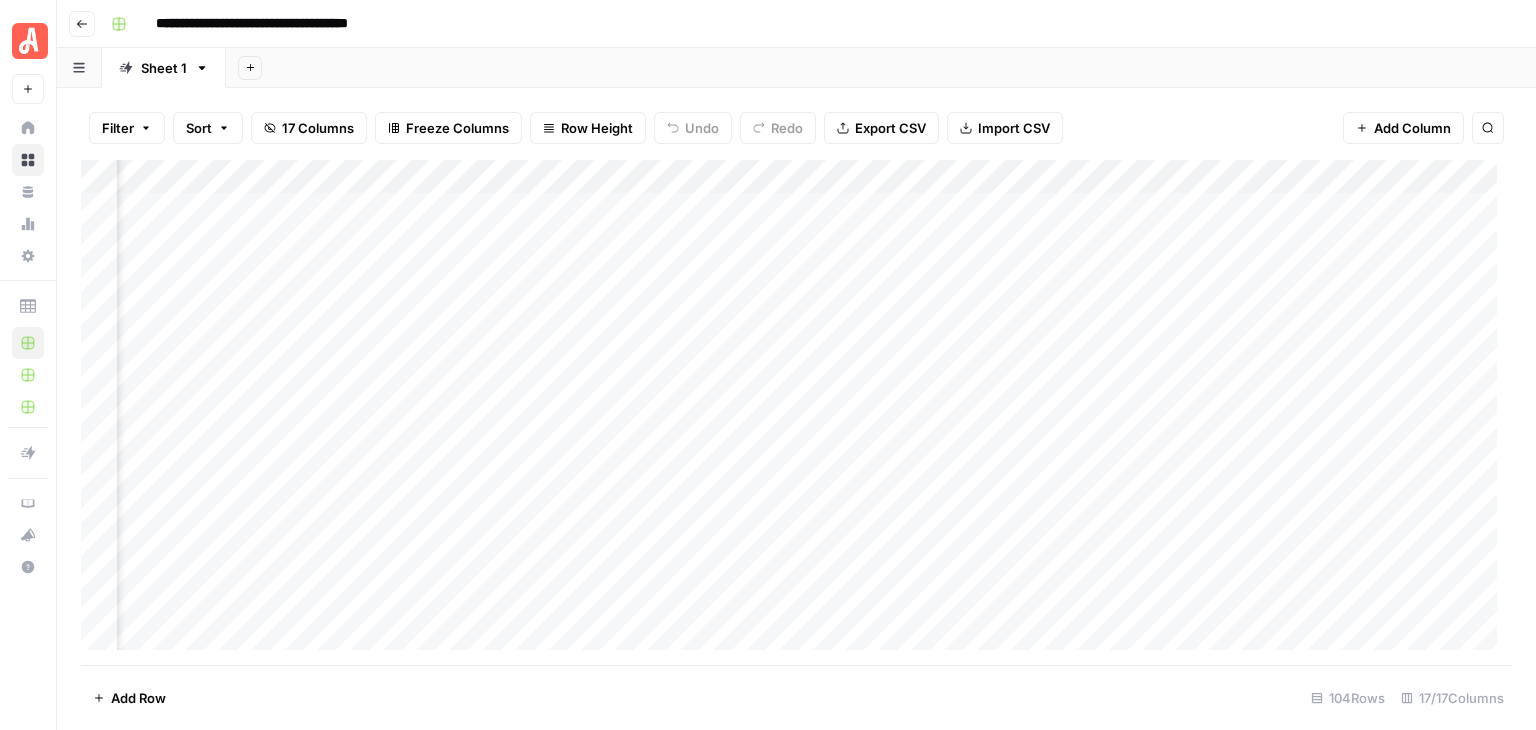 scroll, scrollTop: 0, scrollLeft: 0, axis: both 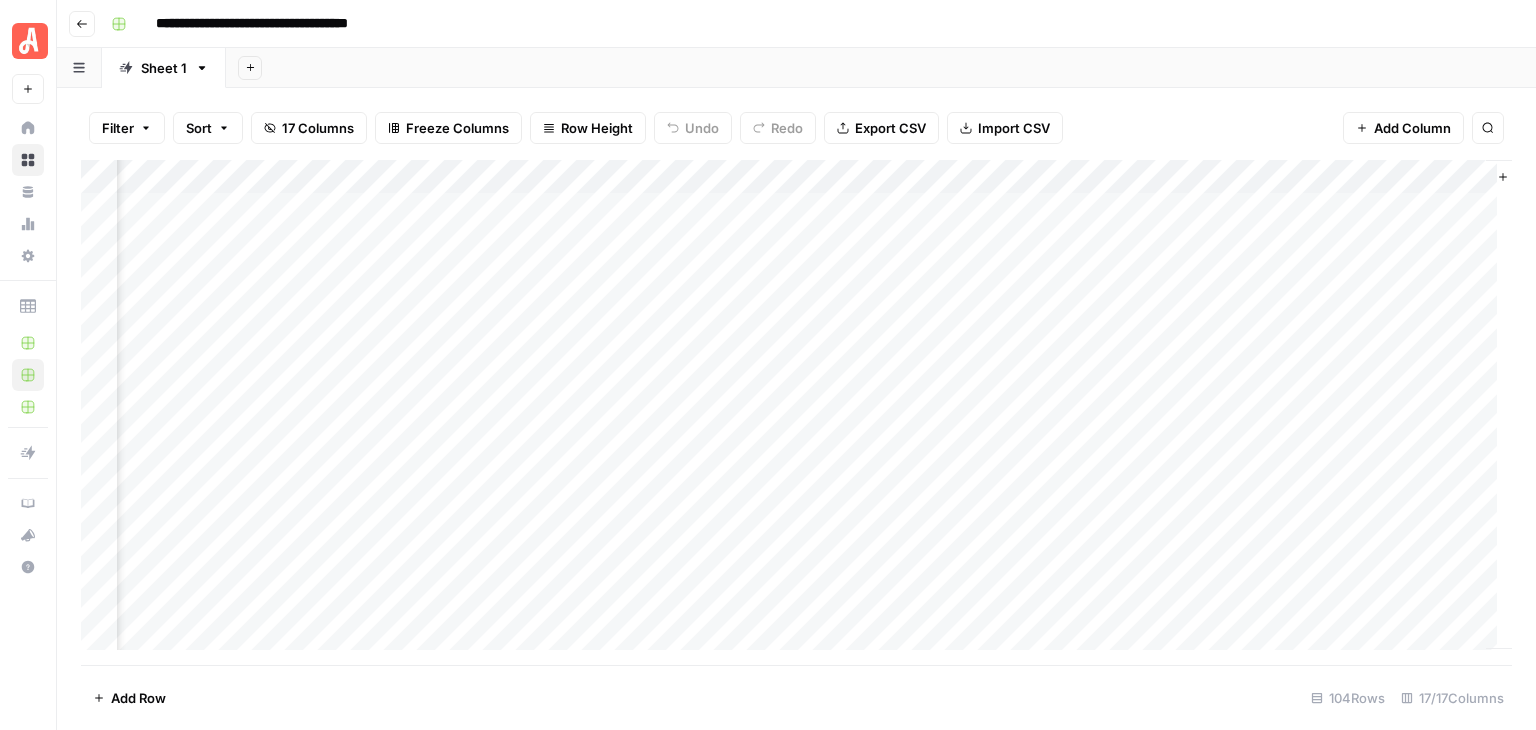click on "Add Column" at bounding box center (796, 412) 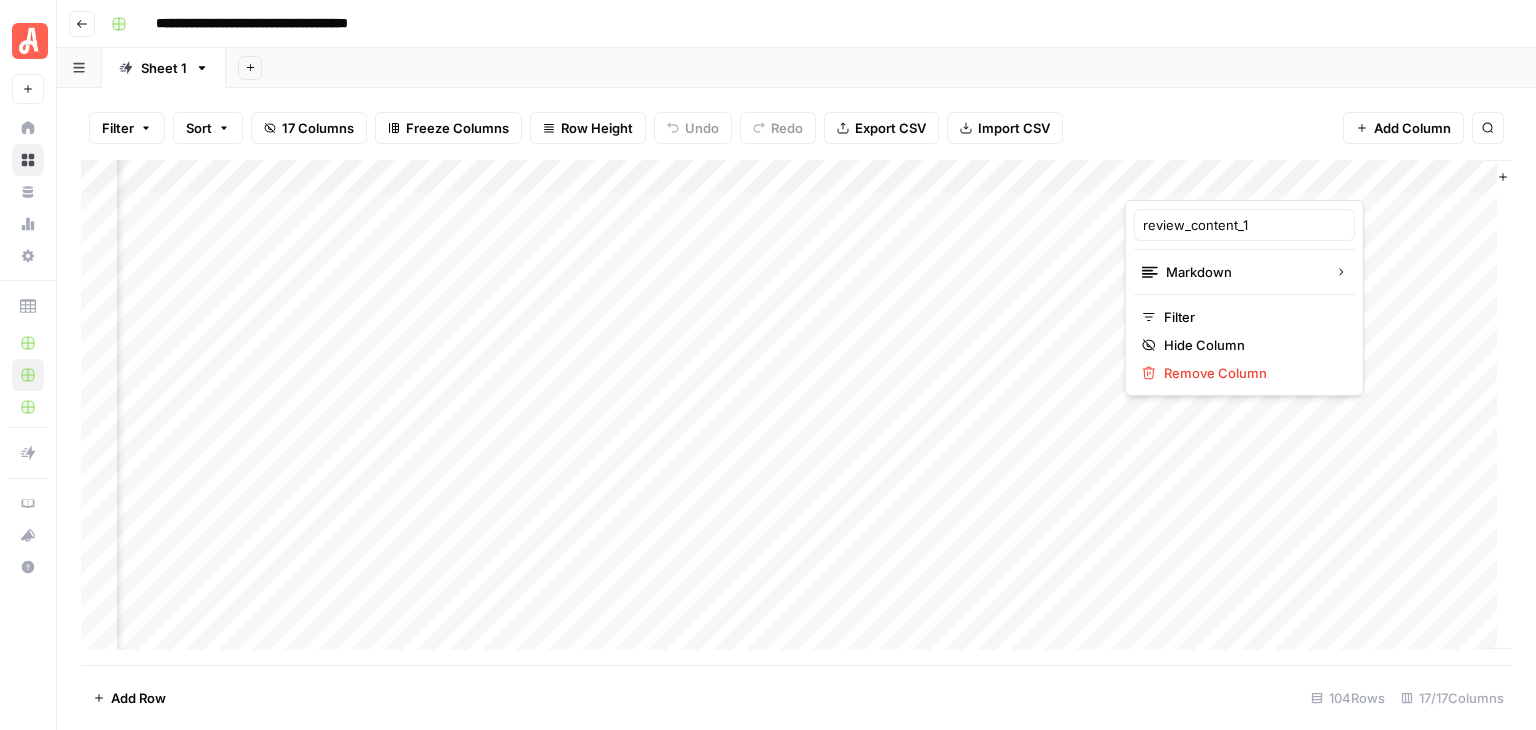 click on "Filter Sort 17 Columns Freeze Columns Row Height Undo Redo Export CSV Import CSV Add Column Search" at bounding box center [796, 128] 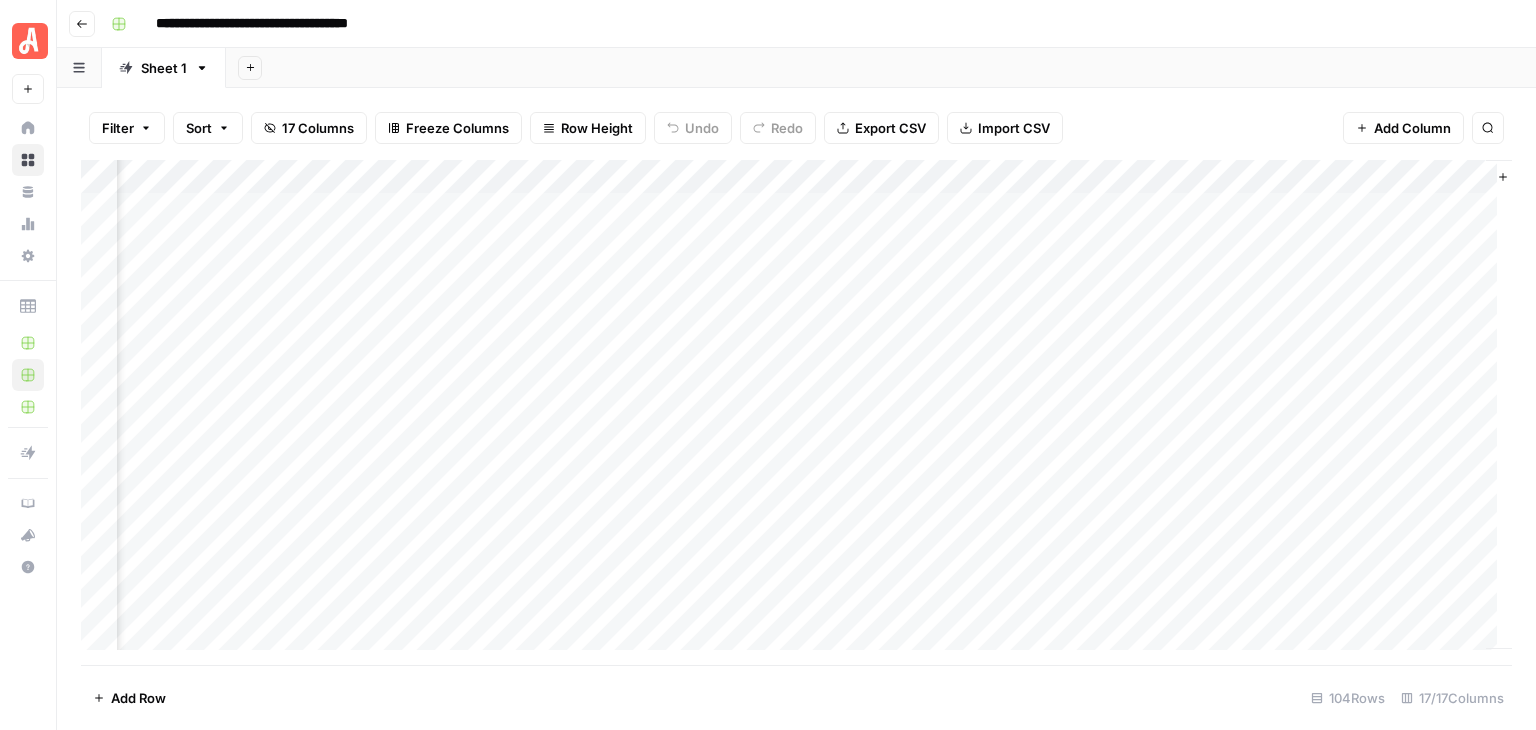 click on "Add Column" at bounding box center (796, 412) 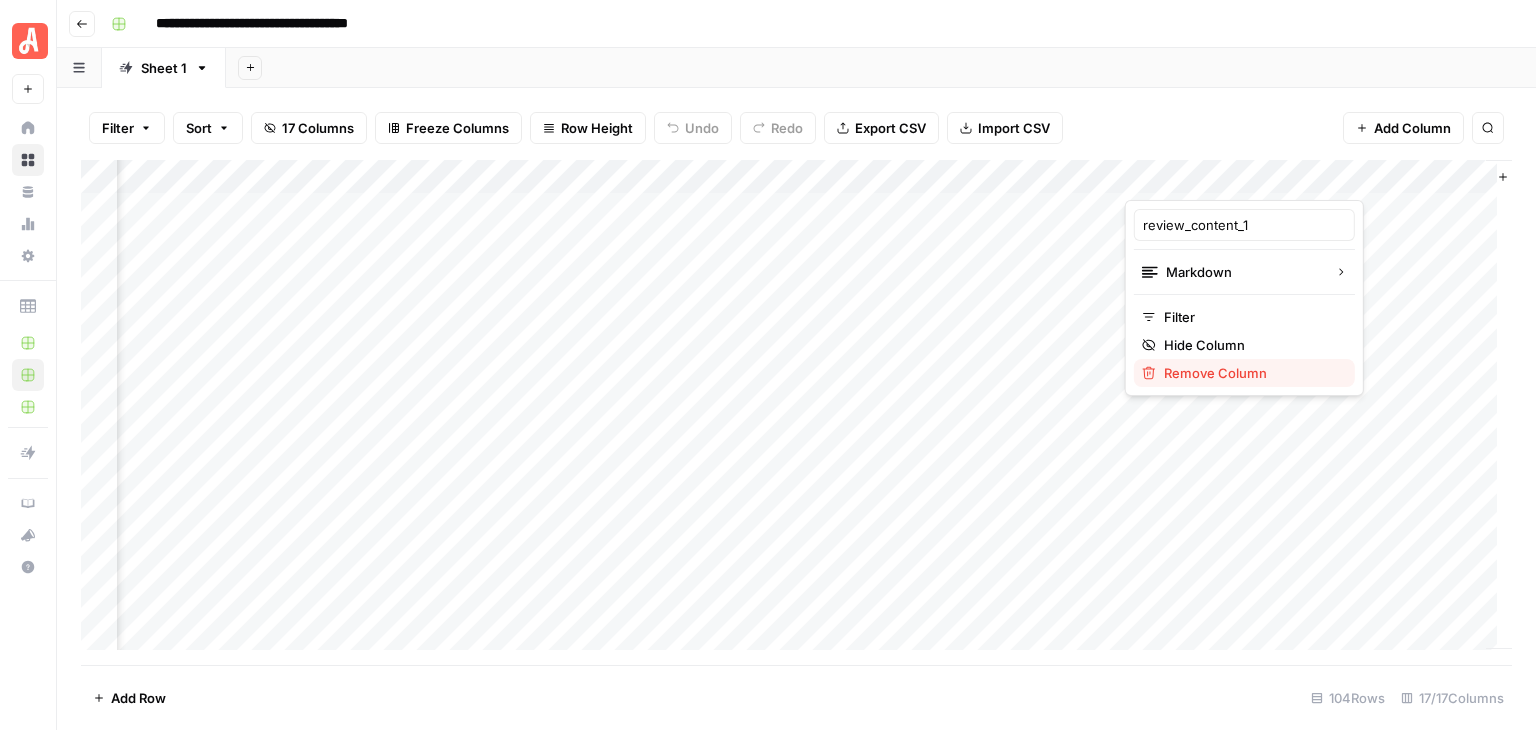 click on "Remove Column" at bounding box center [1251, 373] 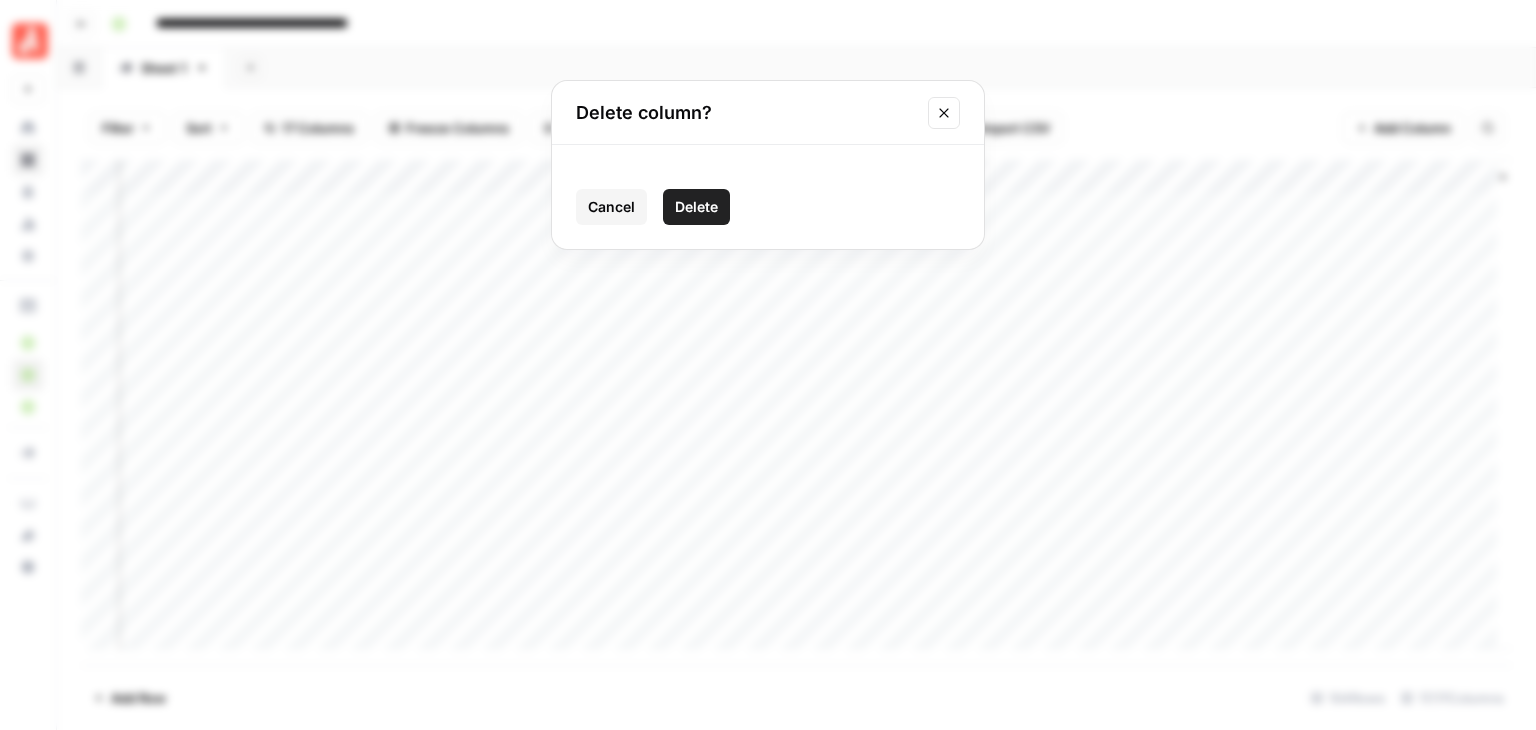 click on "Delete" at bounding box center [696, 207] 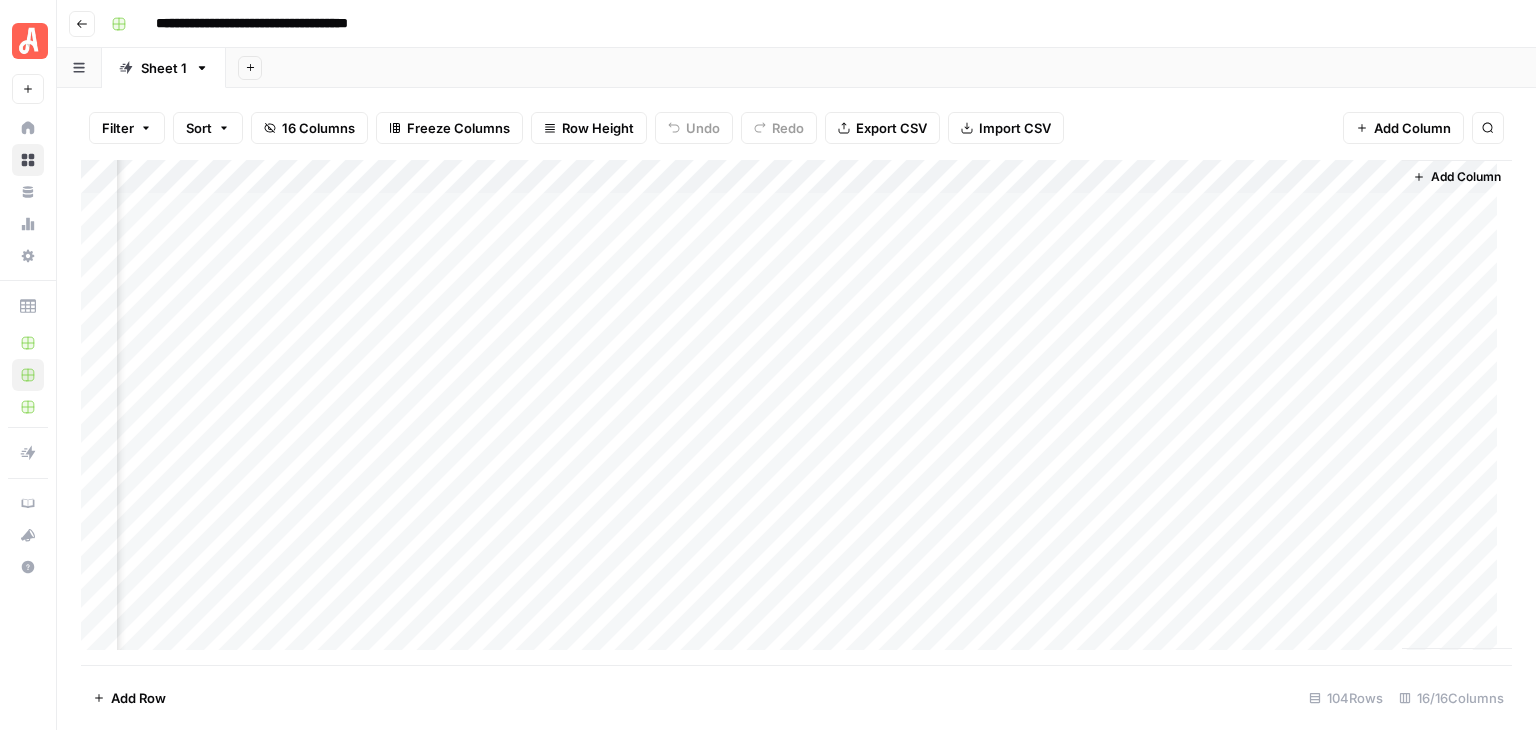 scroll, scrollTop: 0, scrollLeft: 1612, axis: horizontal 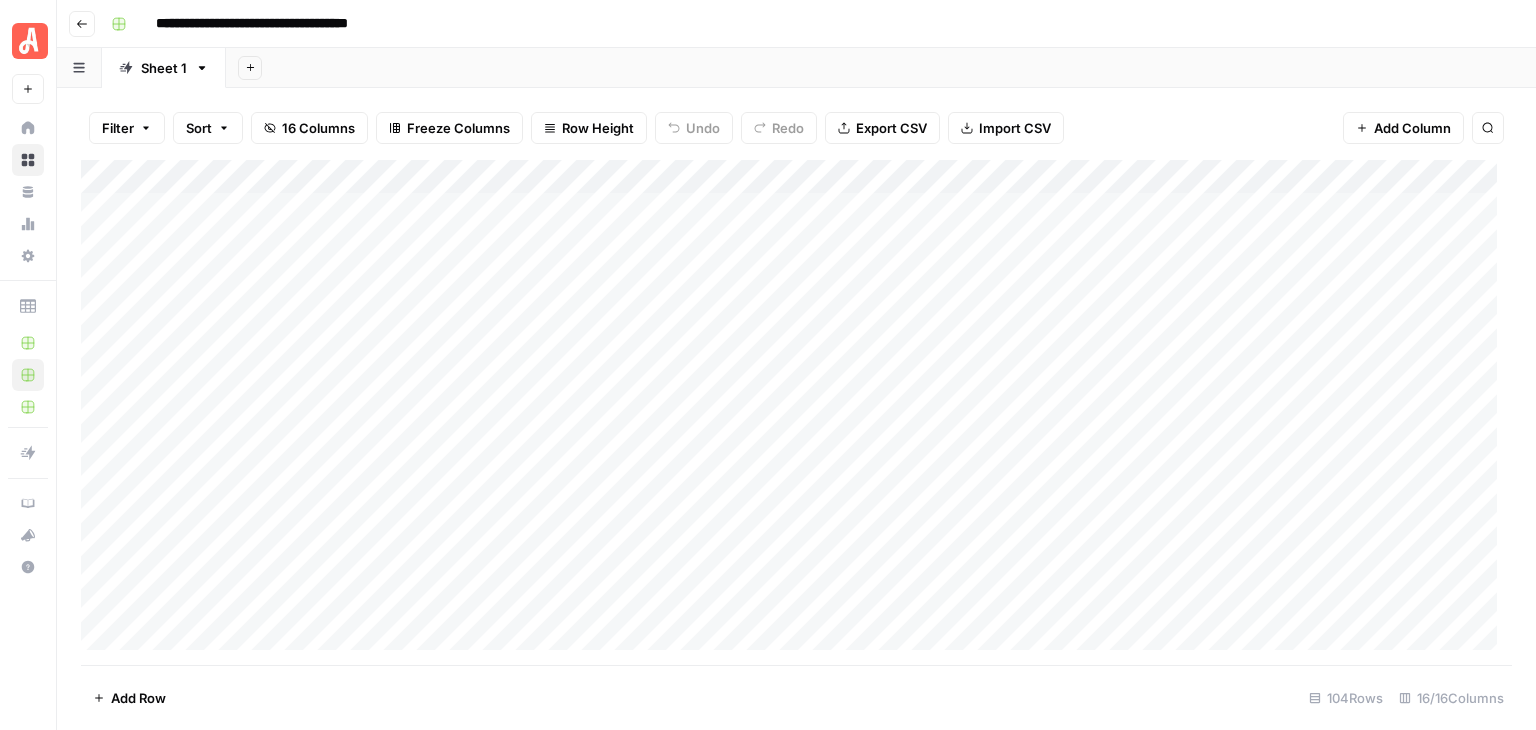 click on "**********" at bounding box center (809, 24) 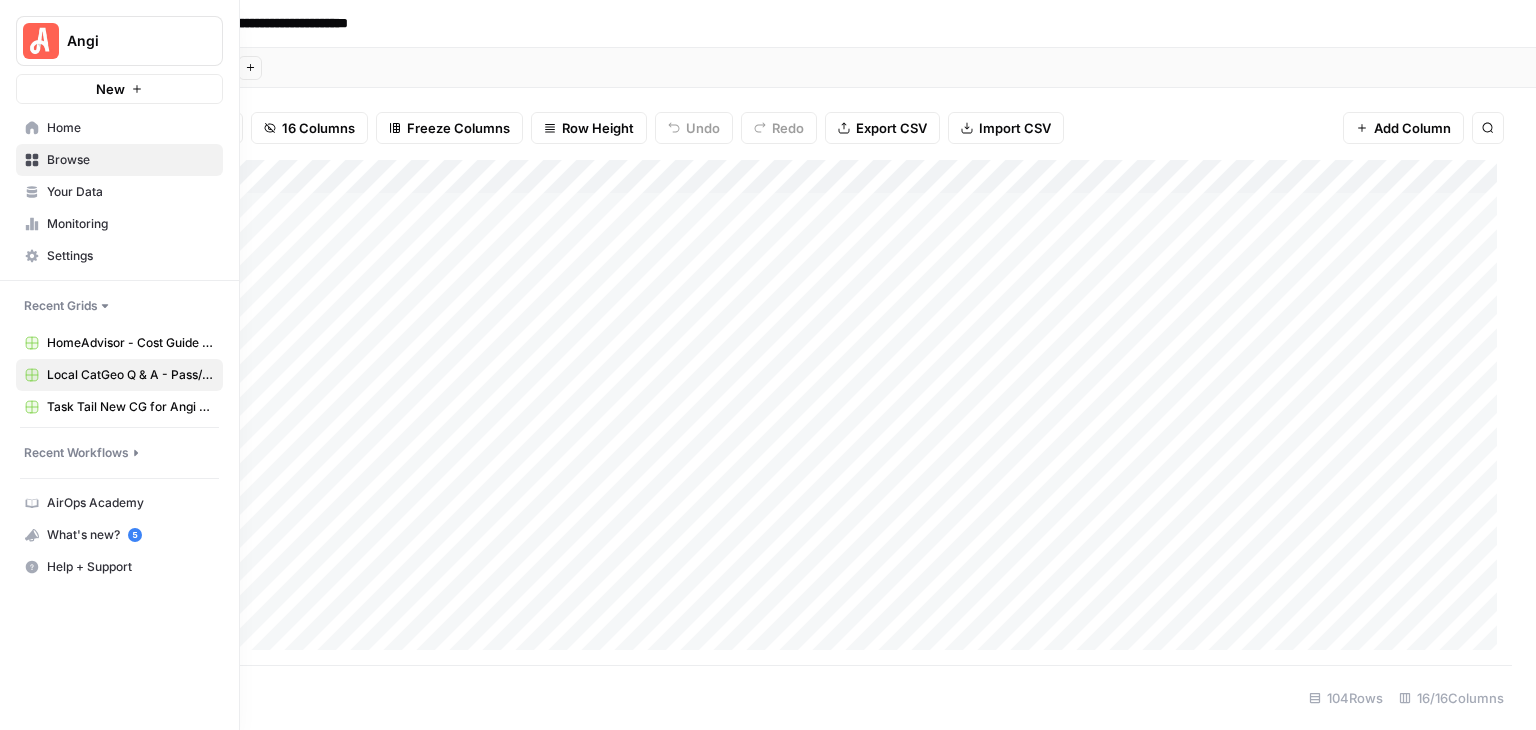 click at bounding box center [41, 41] 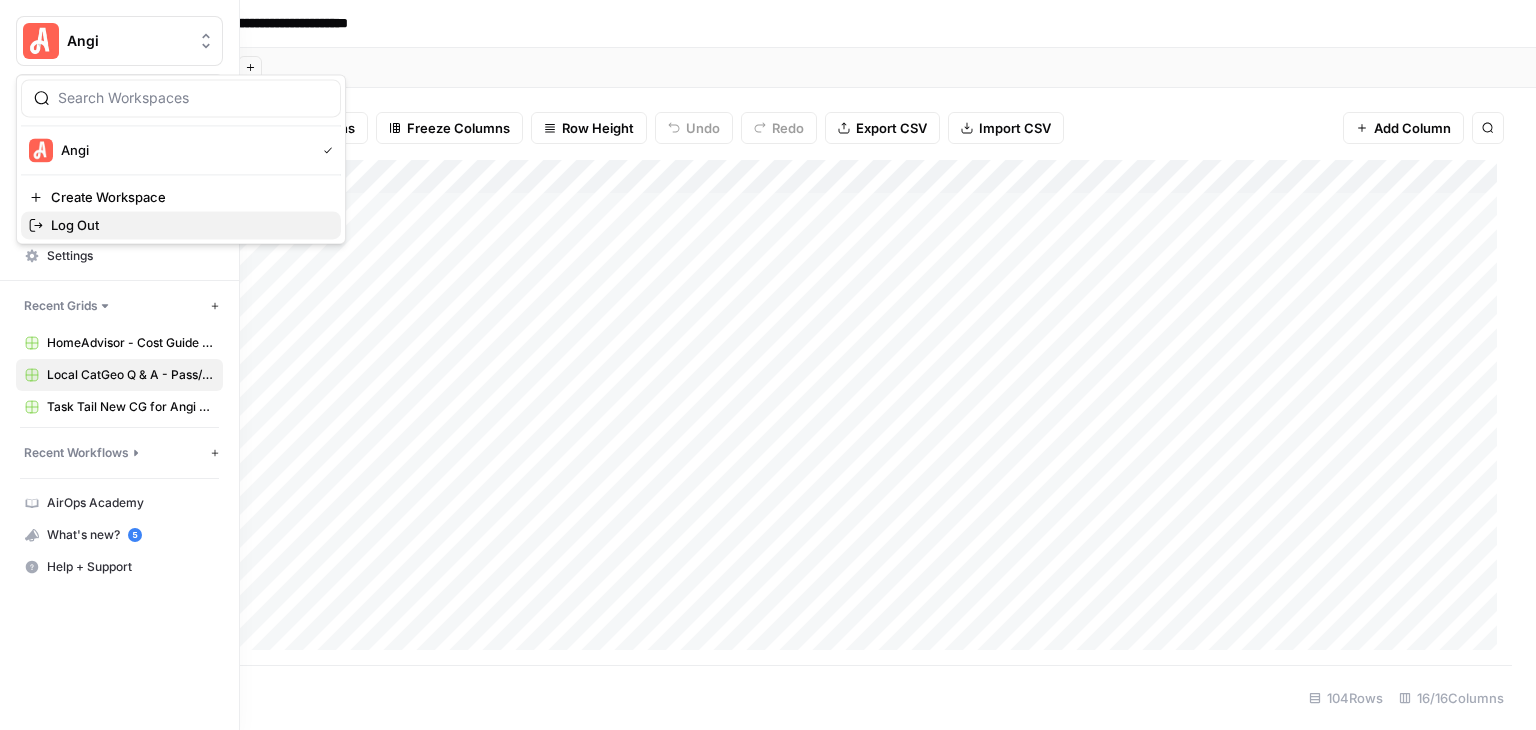 click on "Log Out" at bounding box center (188, 225) 